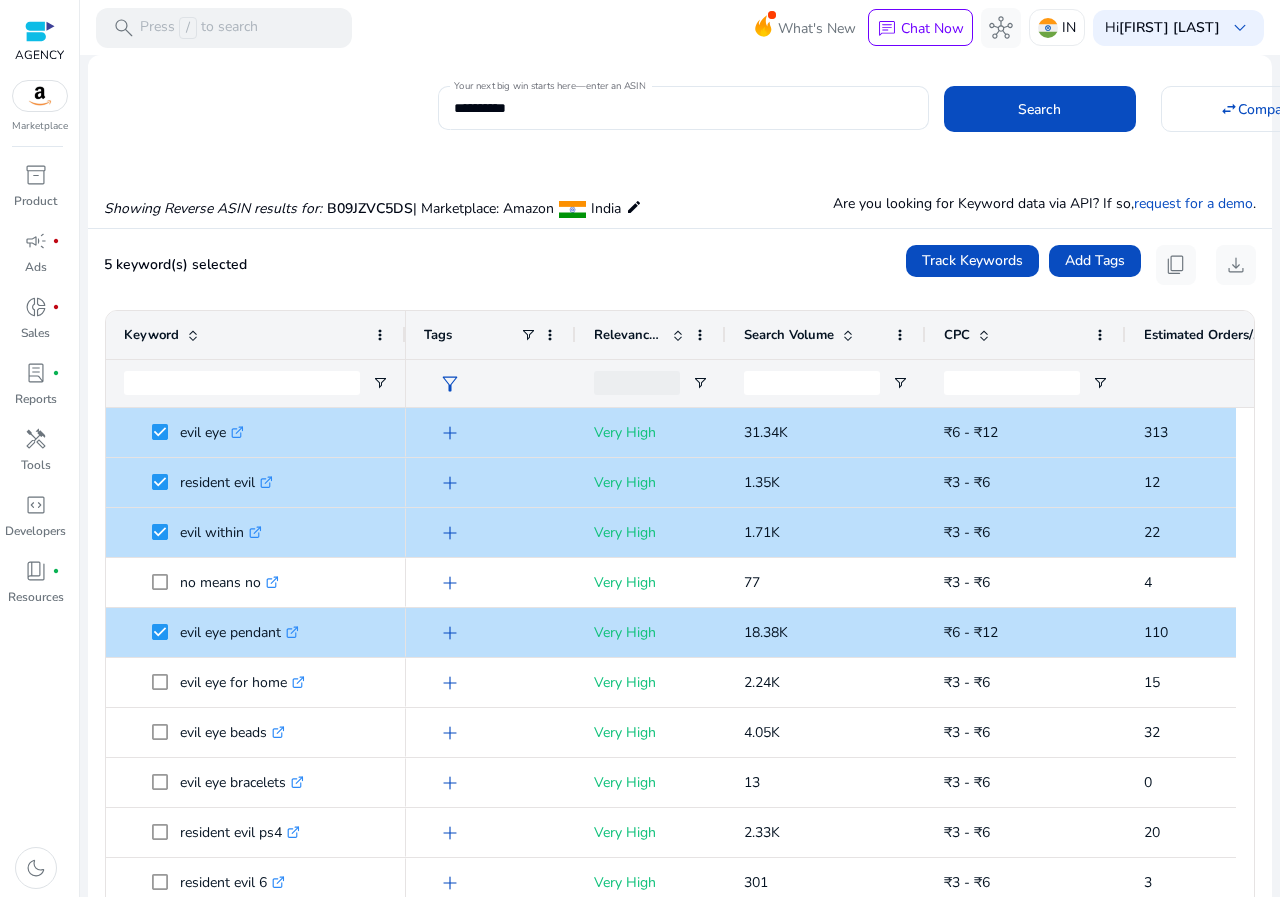 scroll, scrollTop: 0, scrollLeft: 0, axis: both 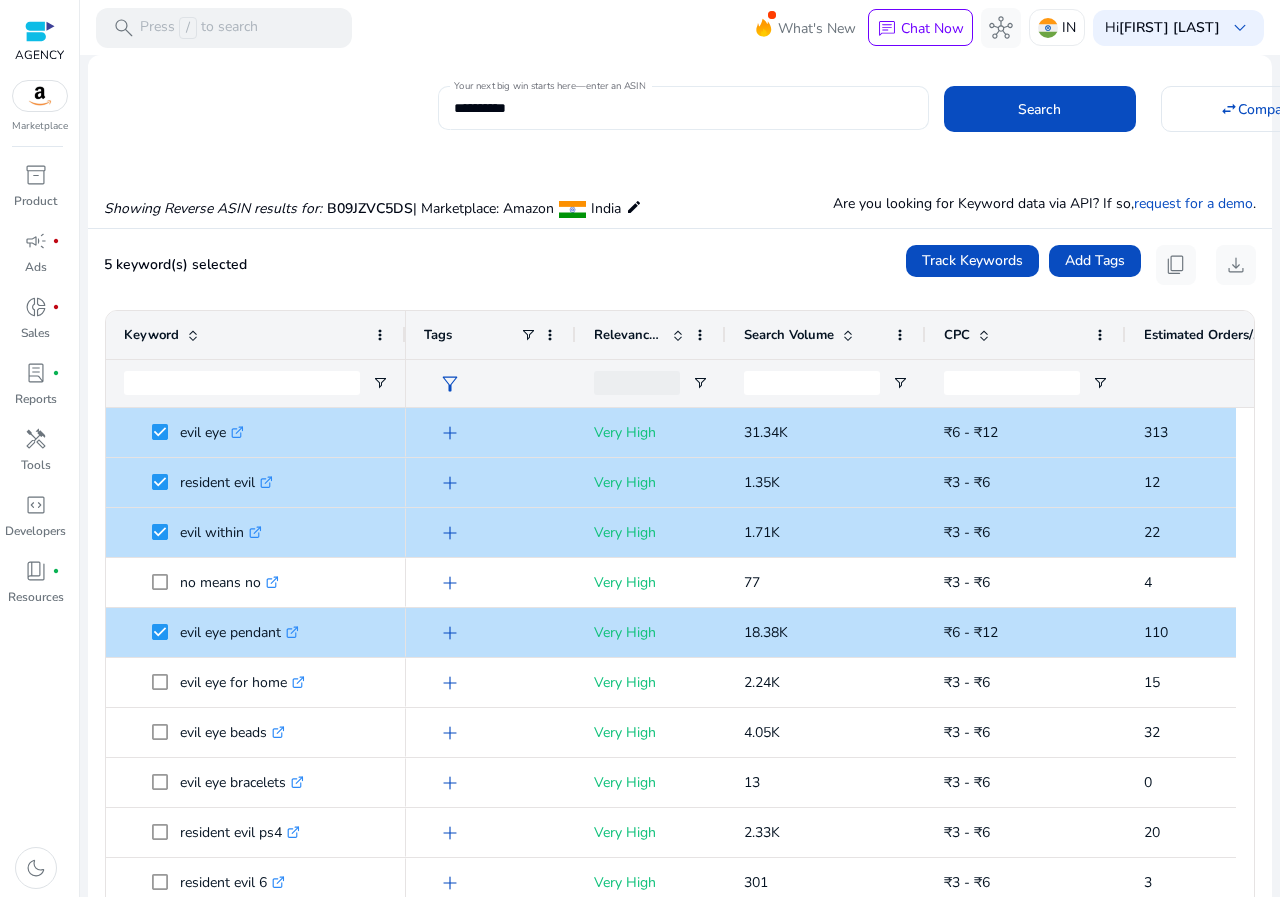 click on "**********" 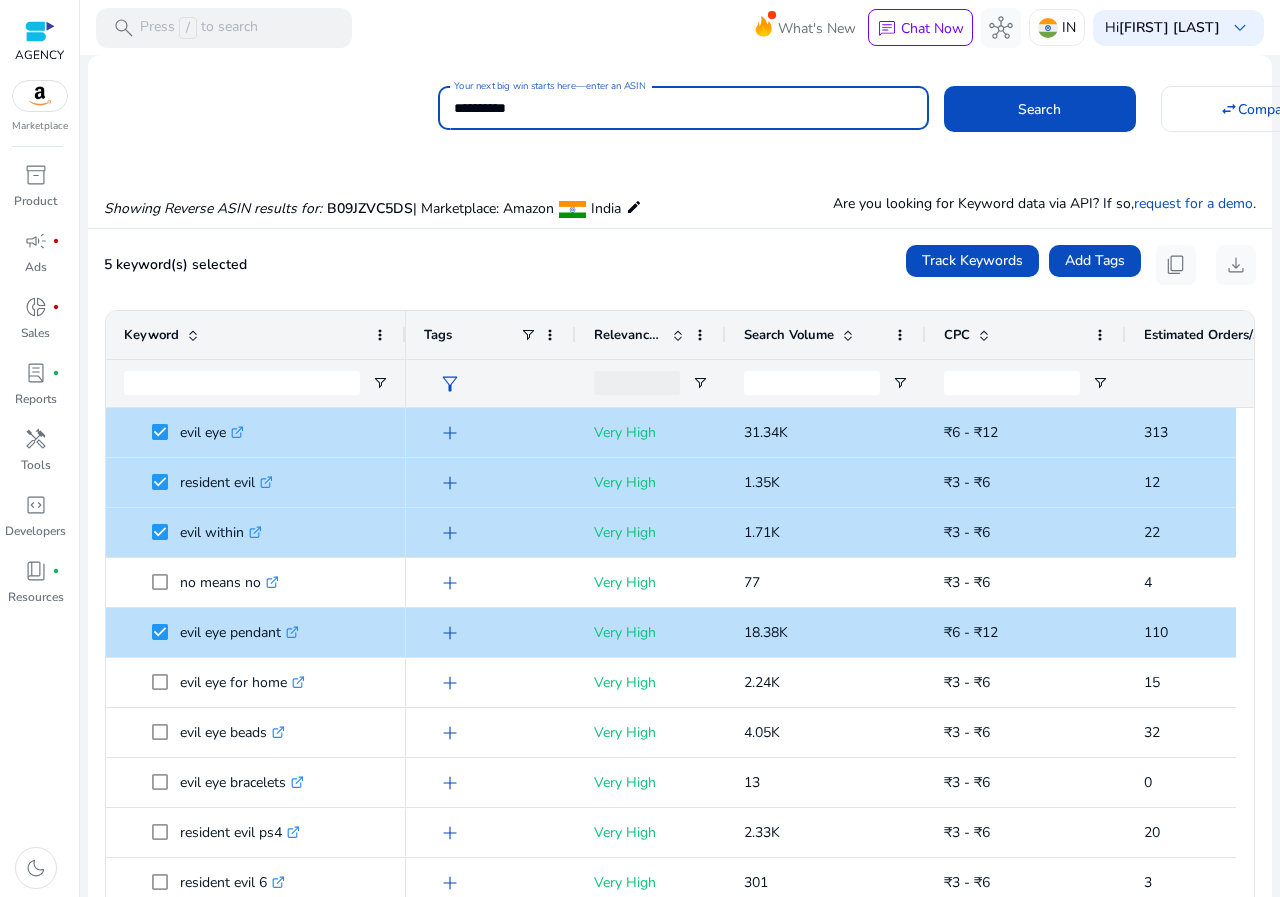 click on "**********" 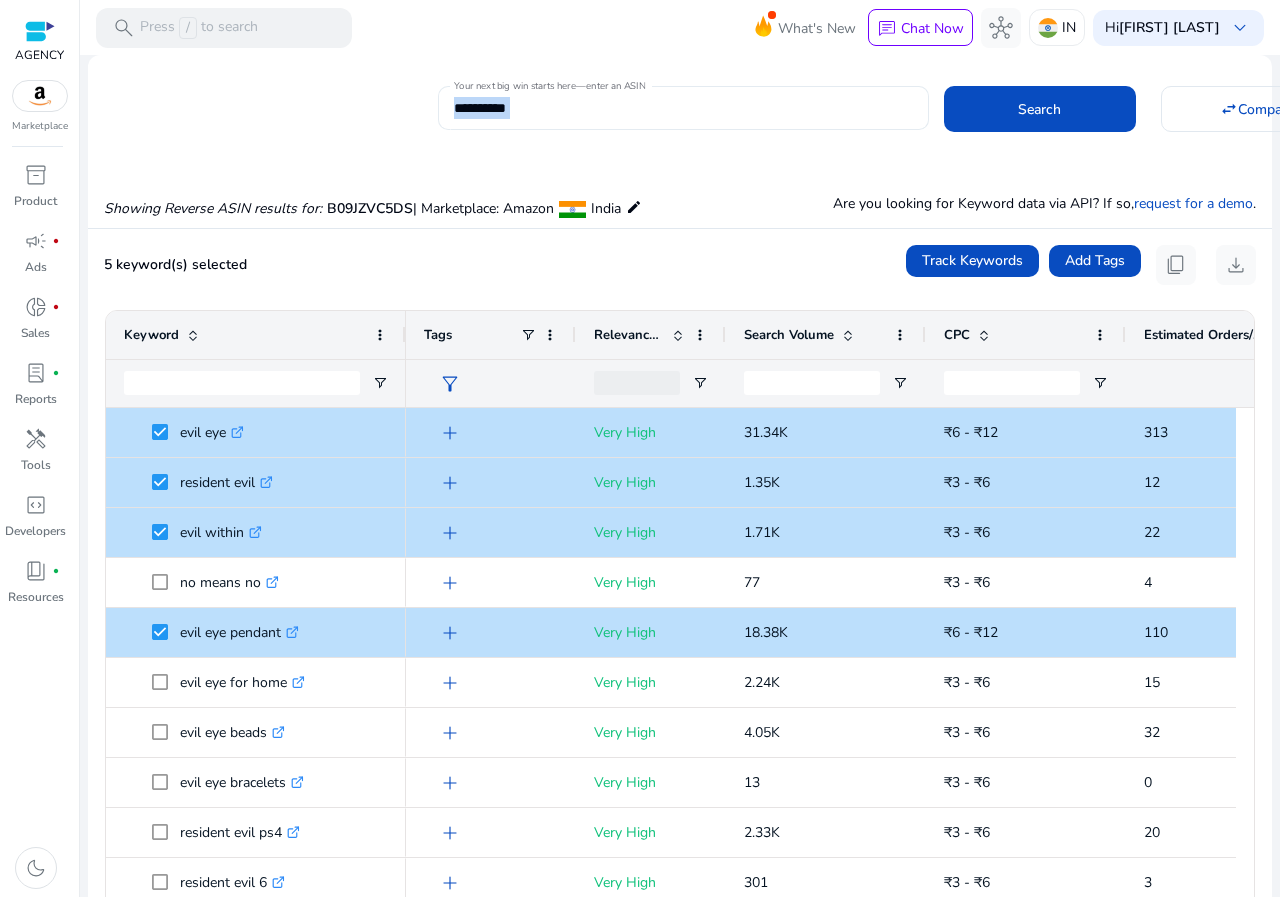 click on "**********" 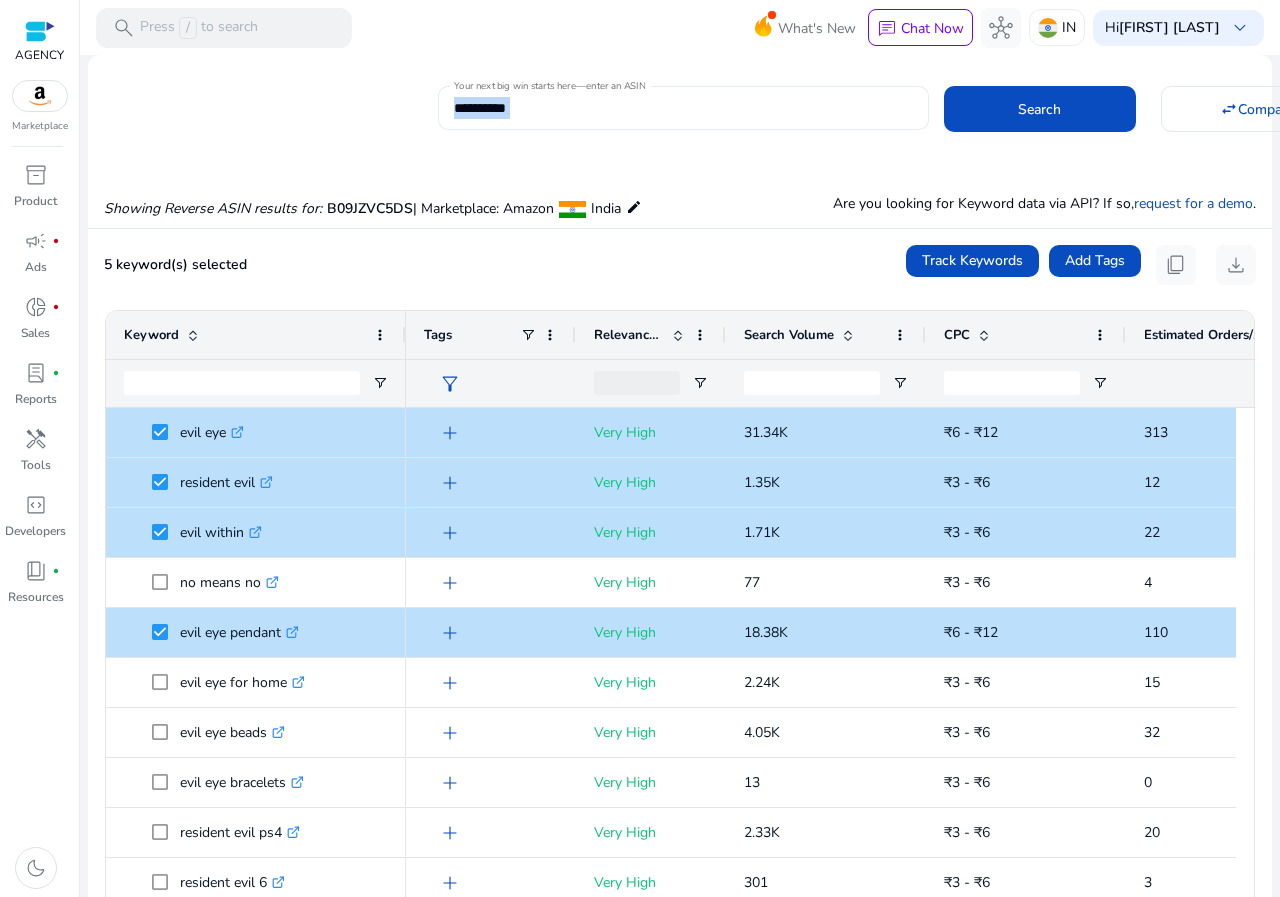 click on "**********" 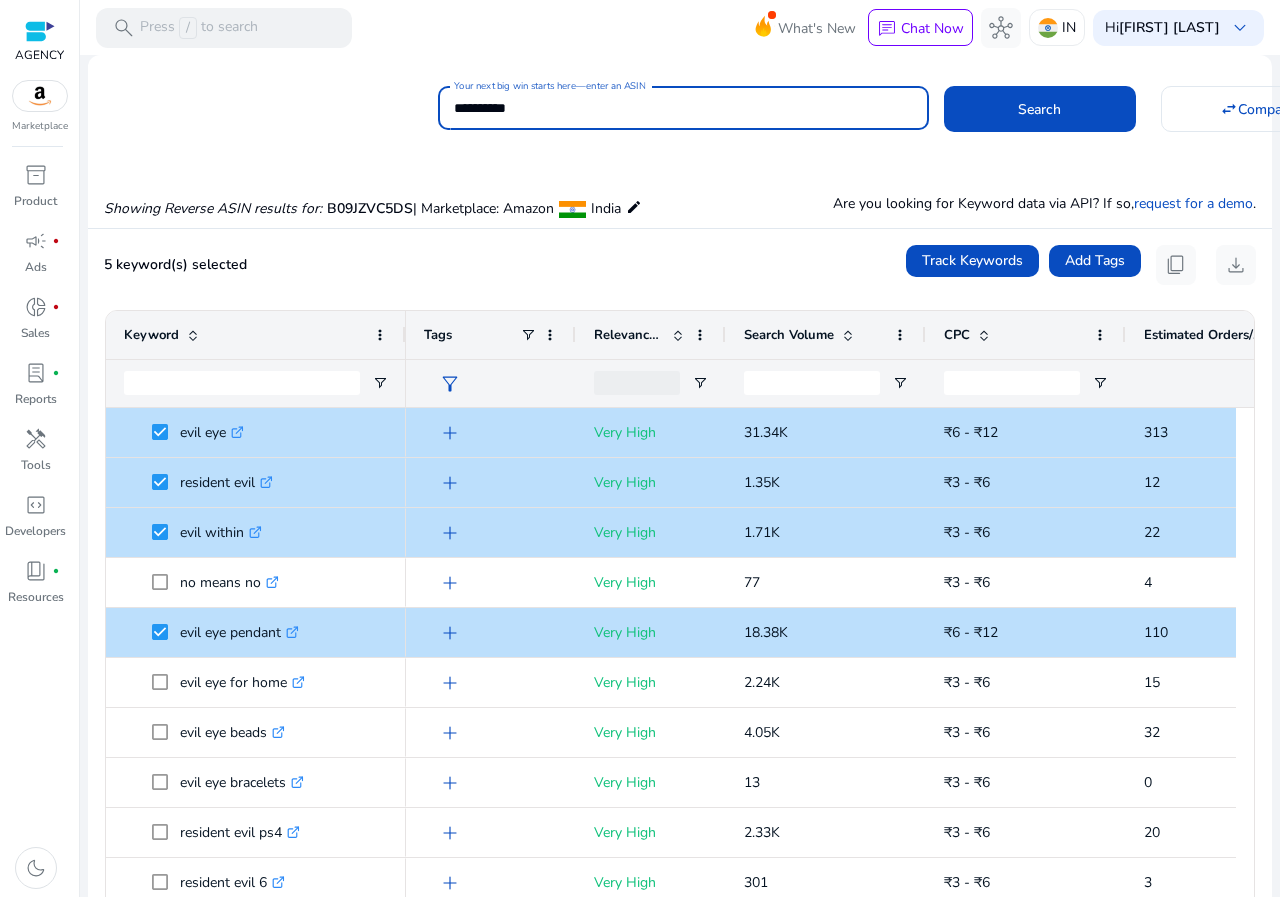 click on "**********" at bounding box center (683, 108) 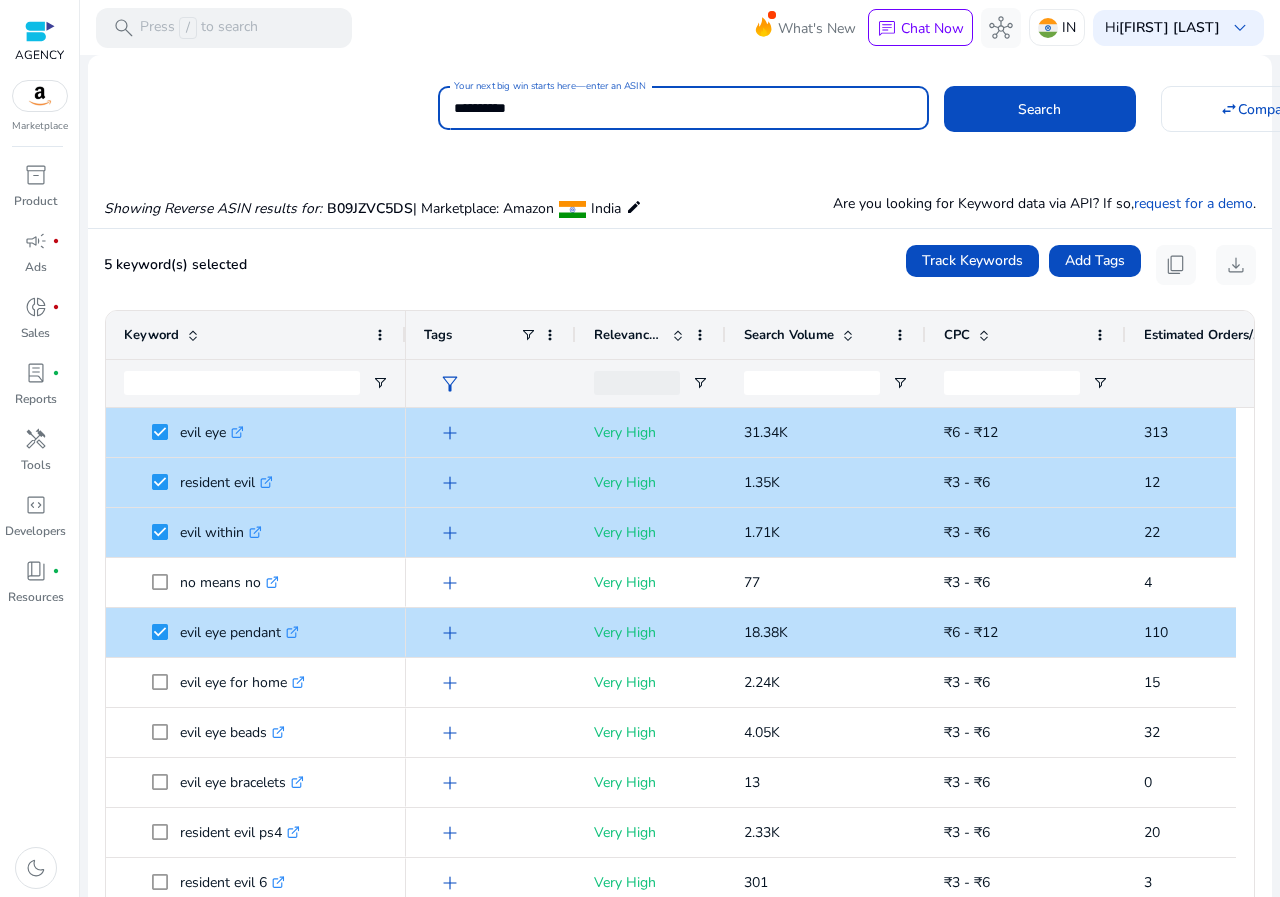 click on "**********" at bounding box center (683, 108) 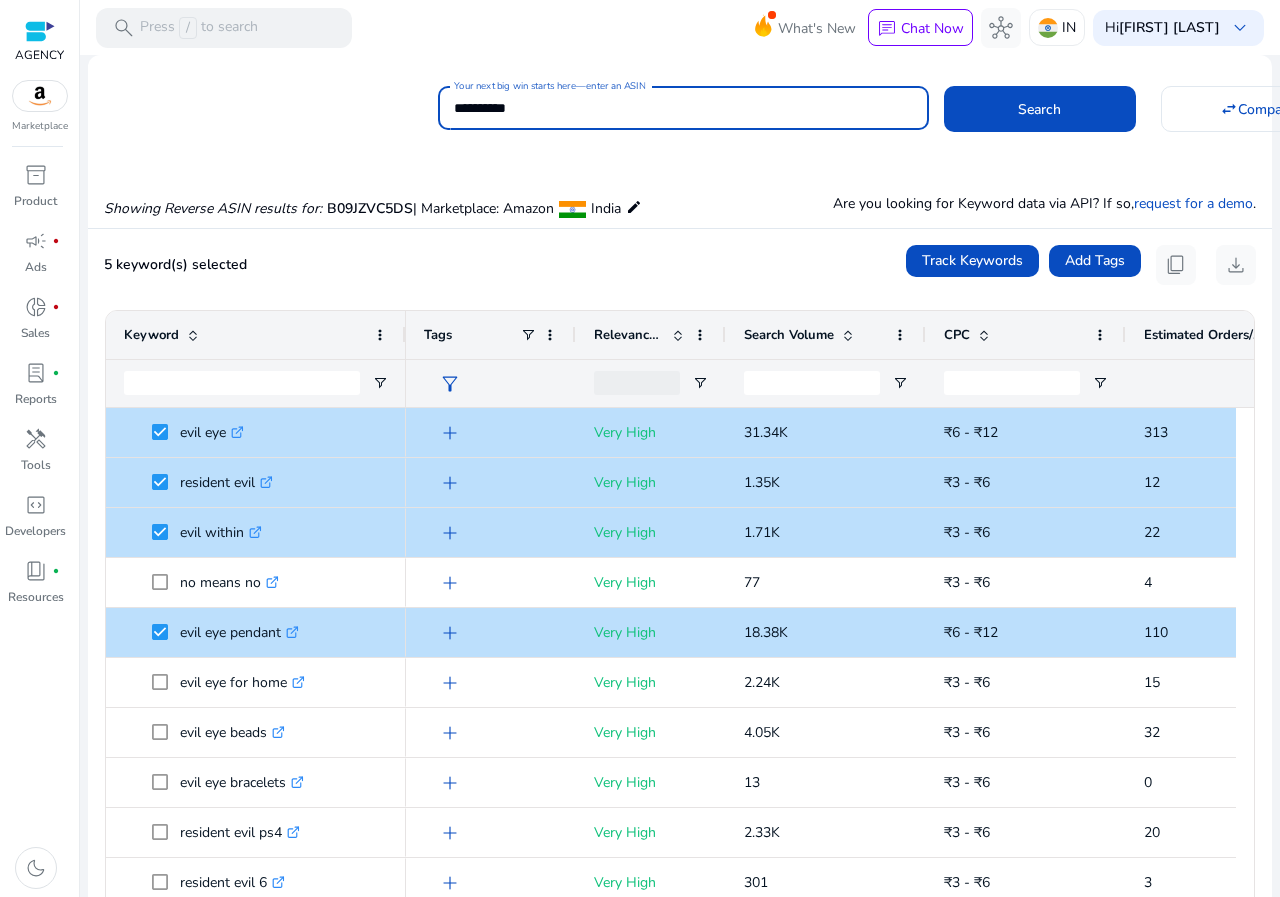 paste 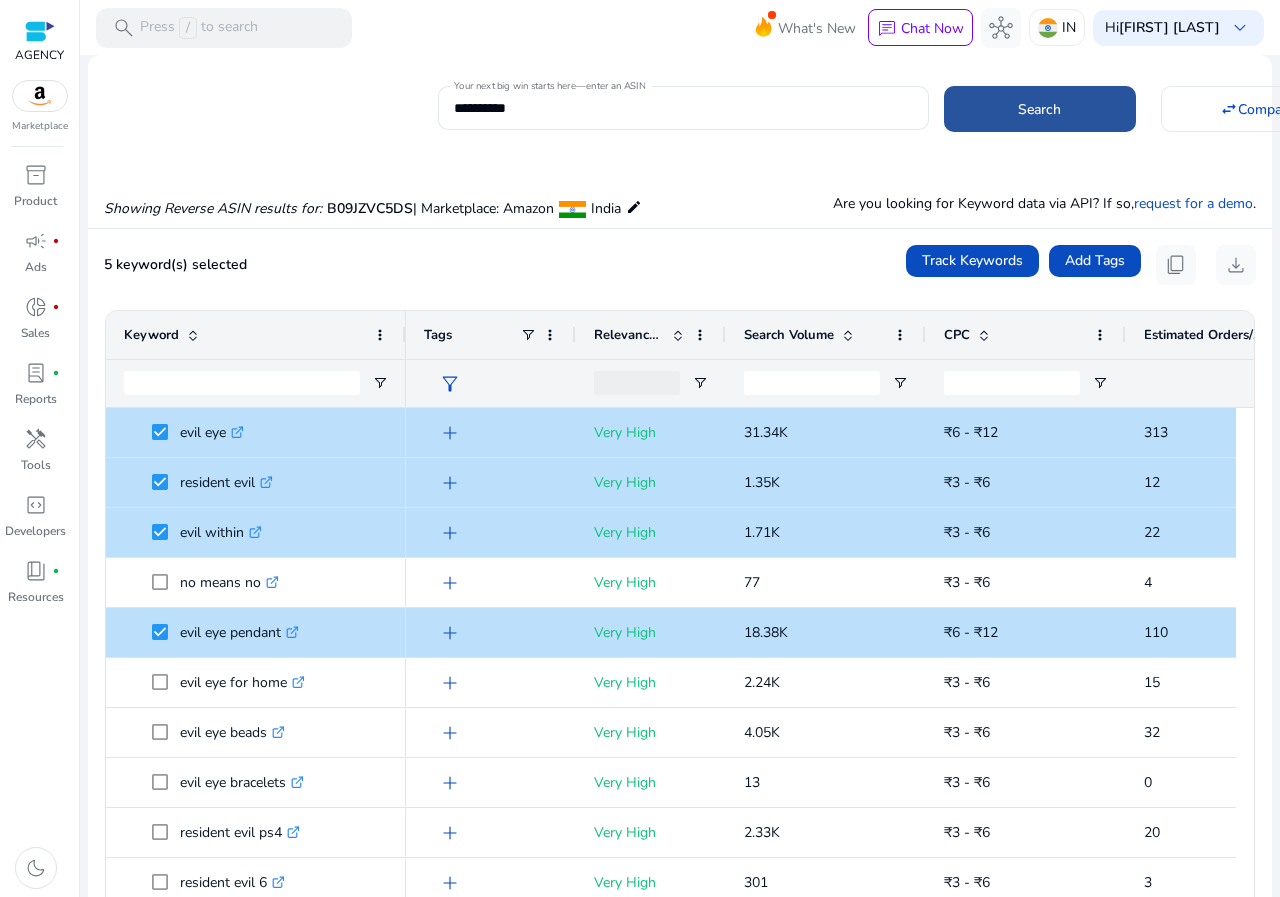 click 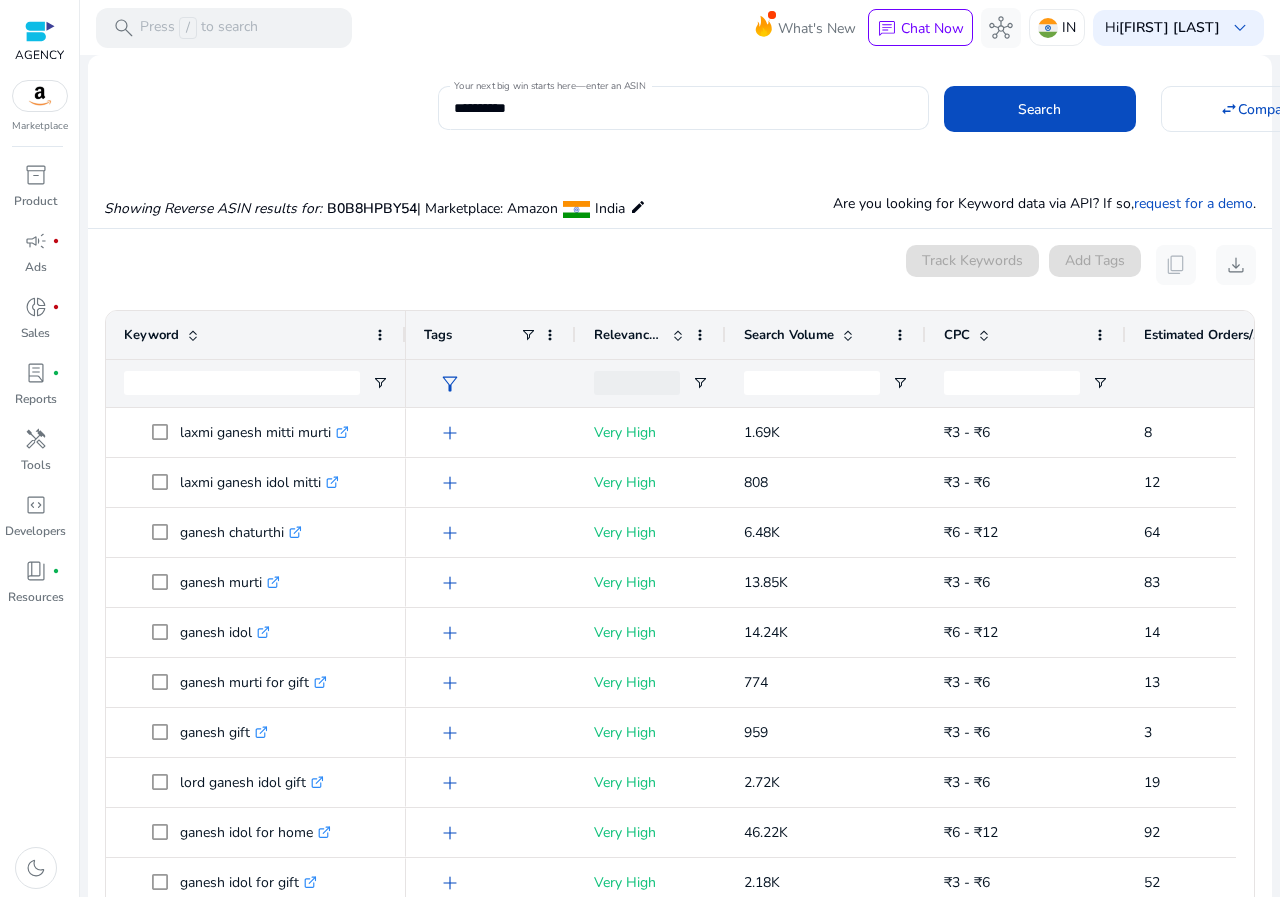 scroll, scrollTop: 146, scrollLeft: 0, axis: vertical 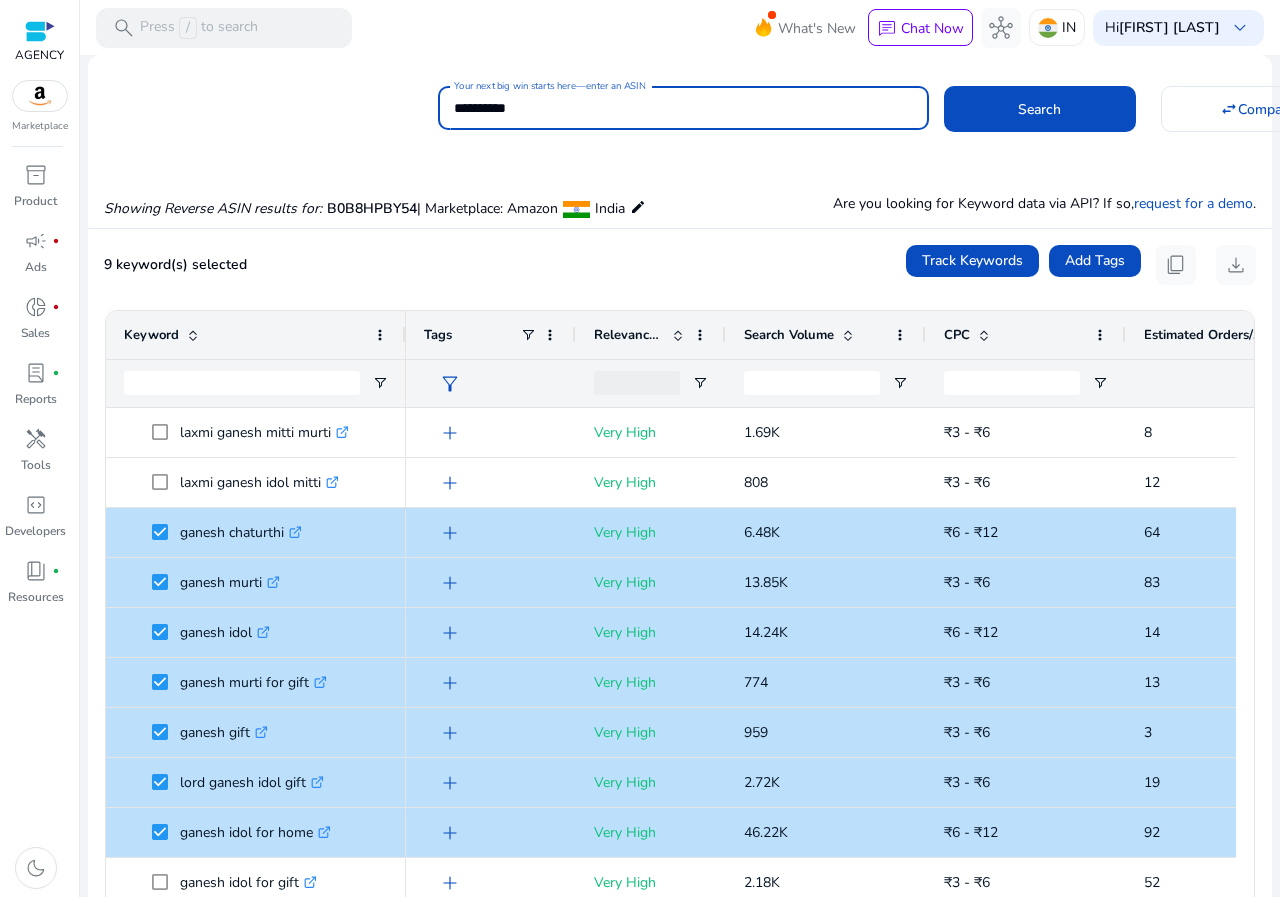 click on "**********" at bounding box center [683, 108] 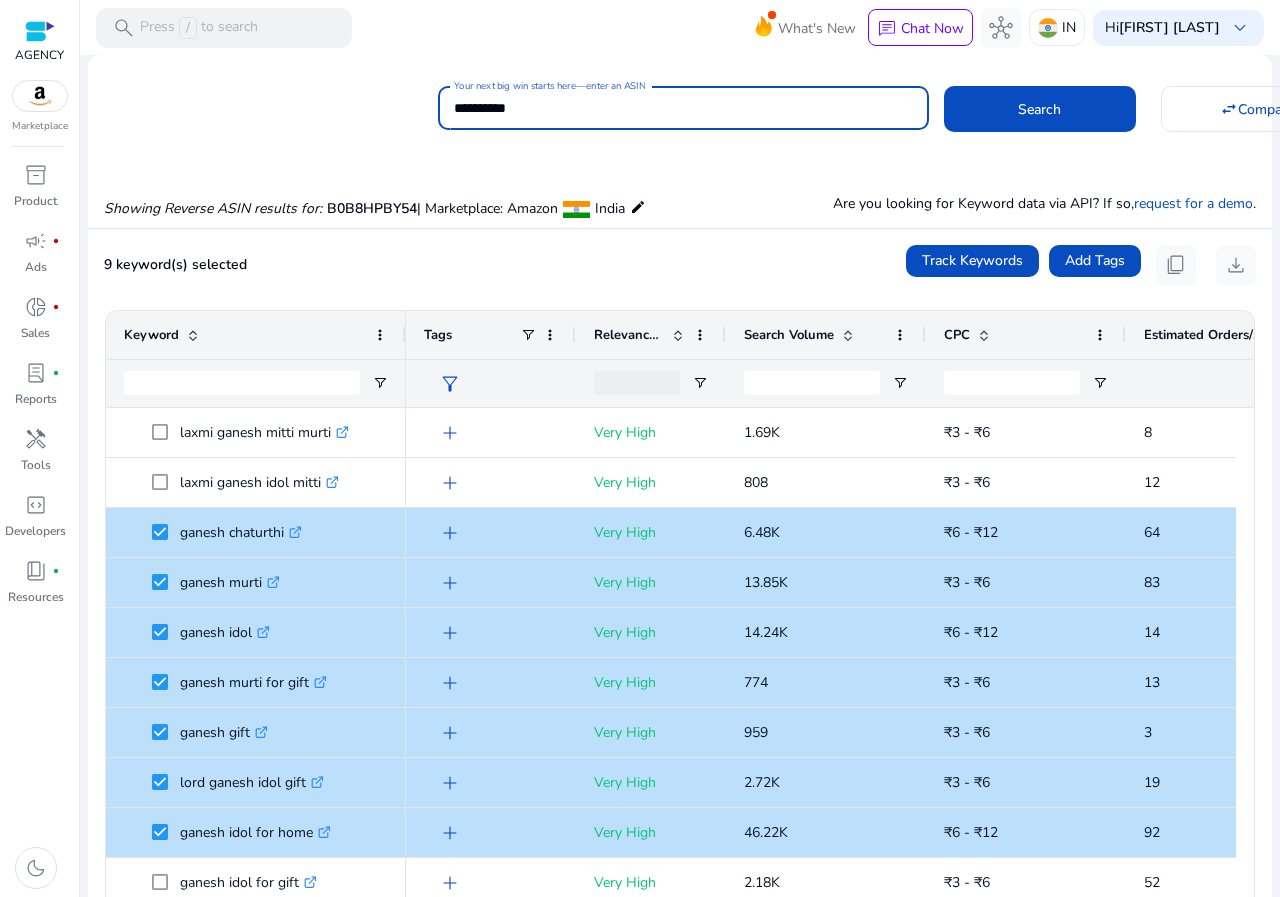 click on "**********" at bounding box center [683, 108] 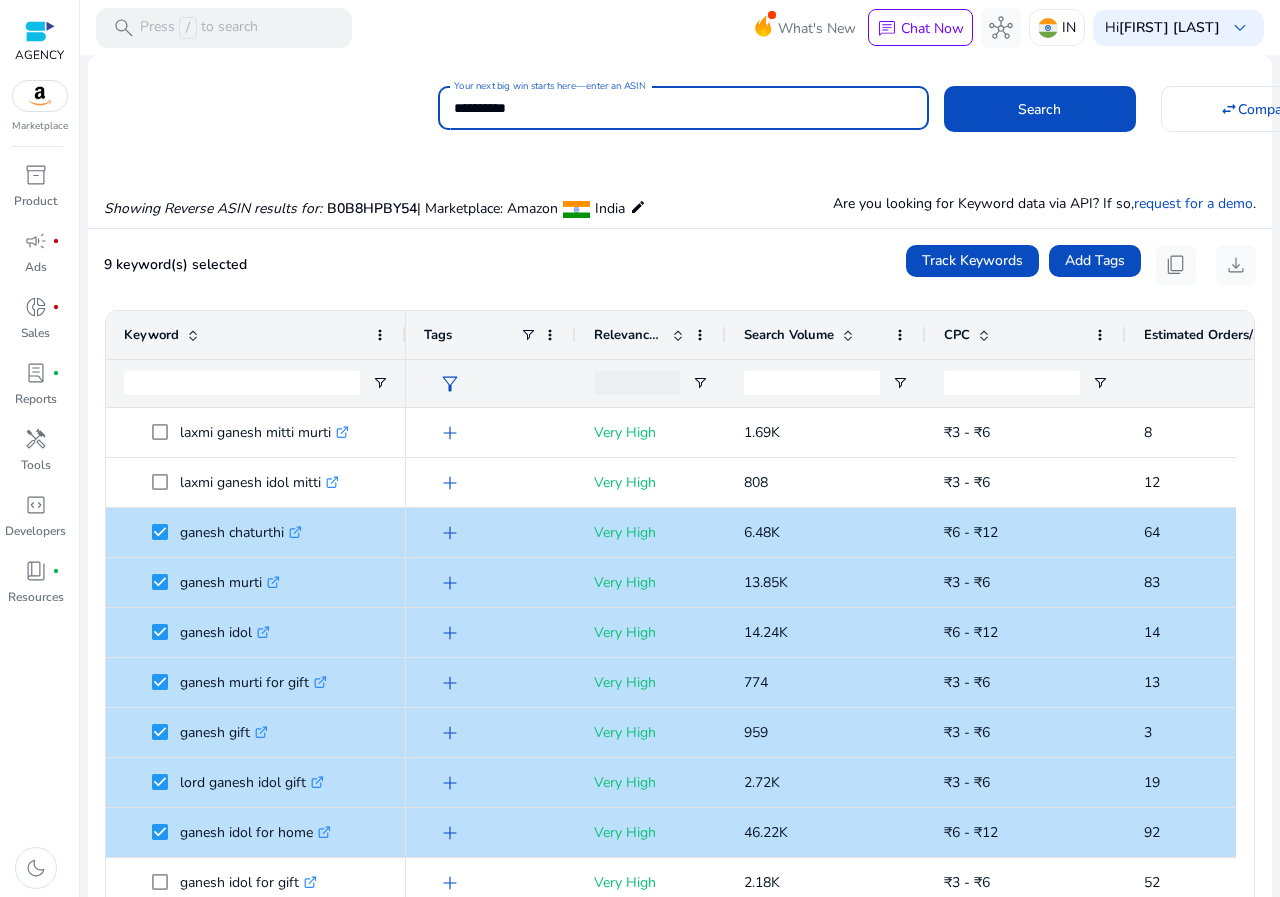 click on "**********" 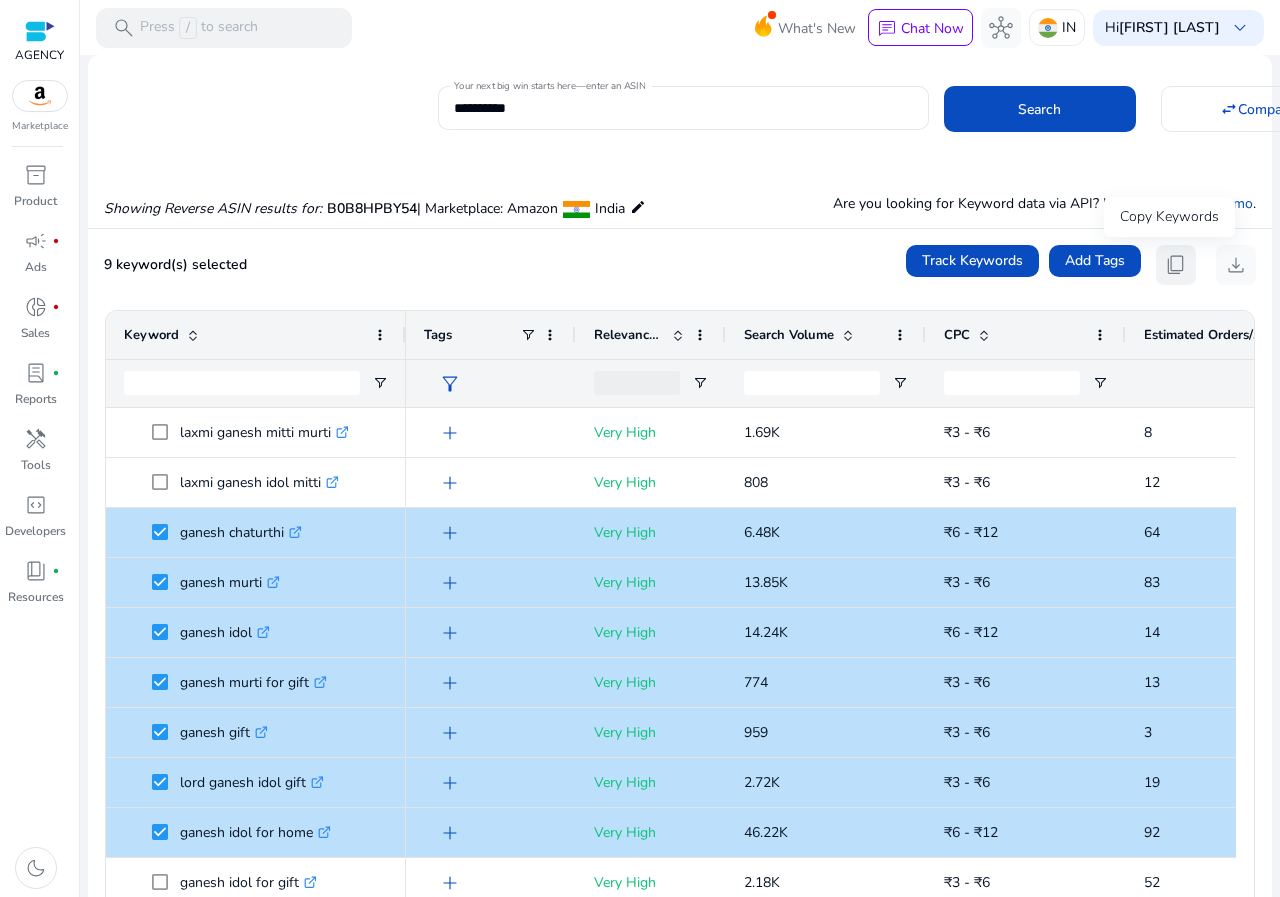 click on "content_copy" 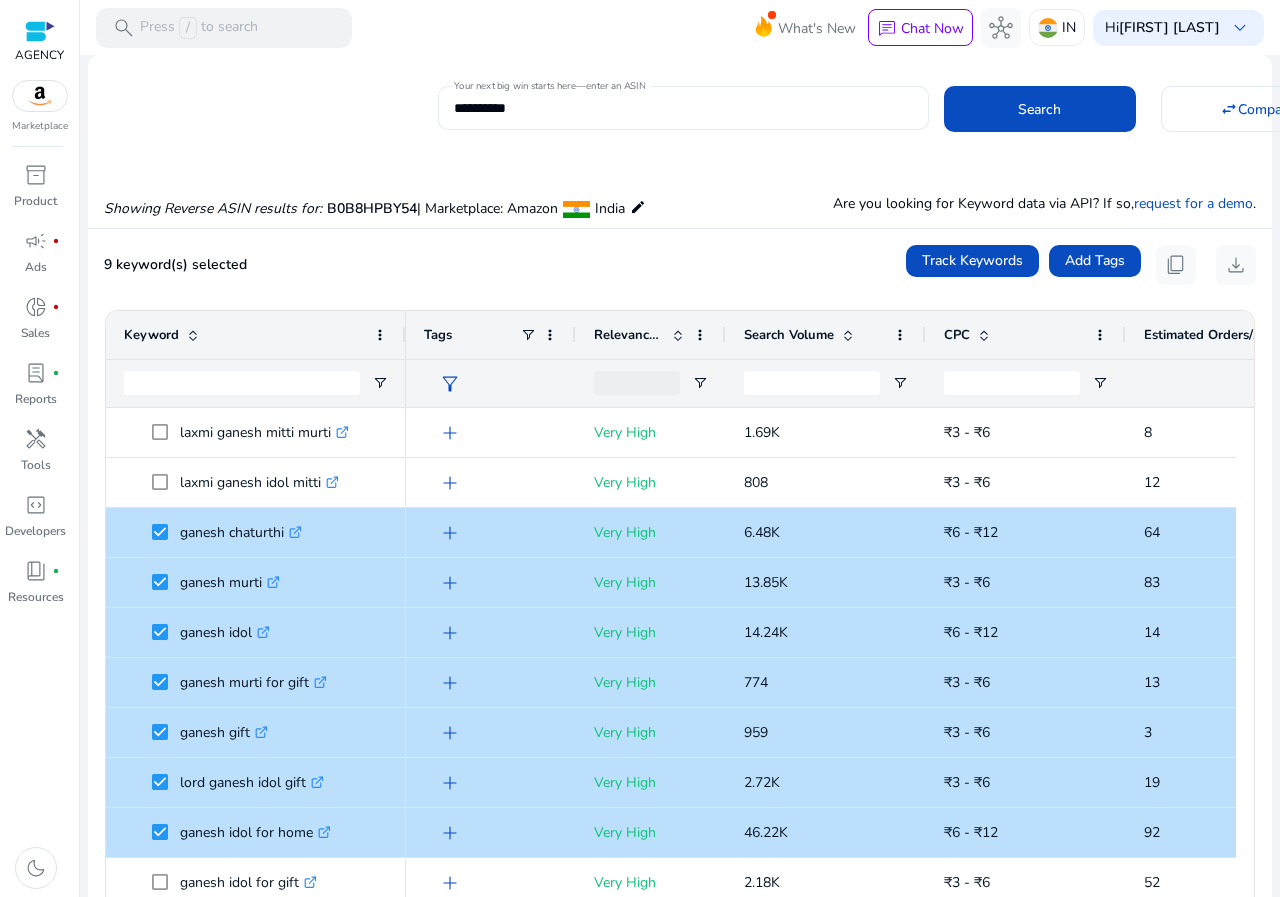 click on "**********" at bounding box center (683, 108) 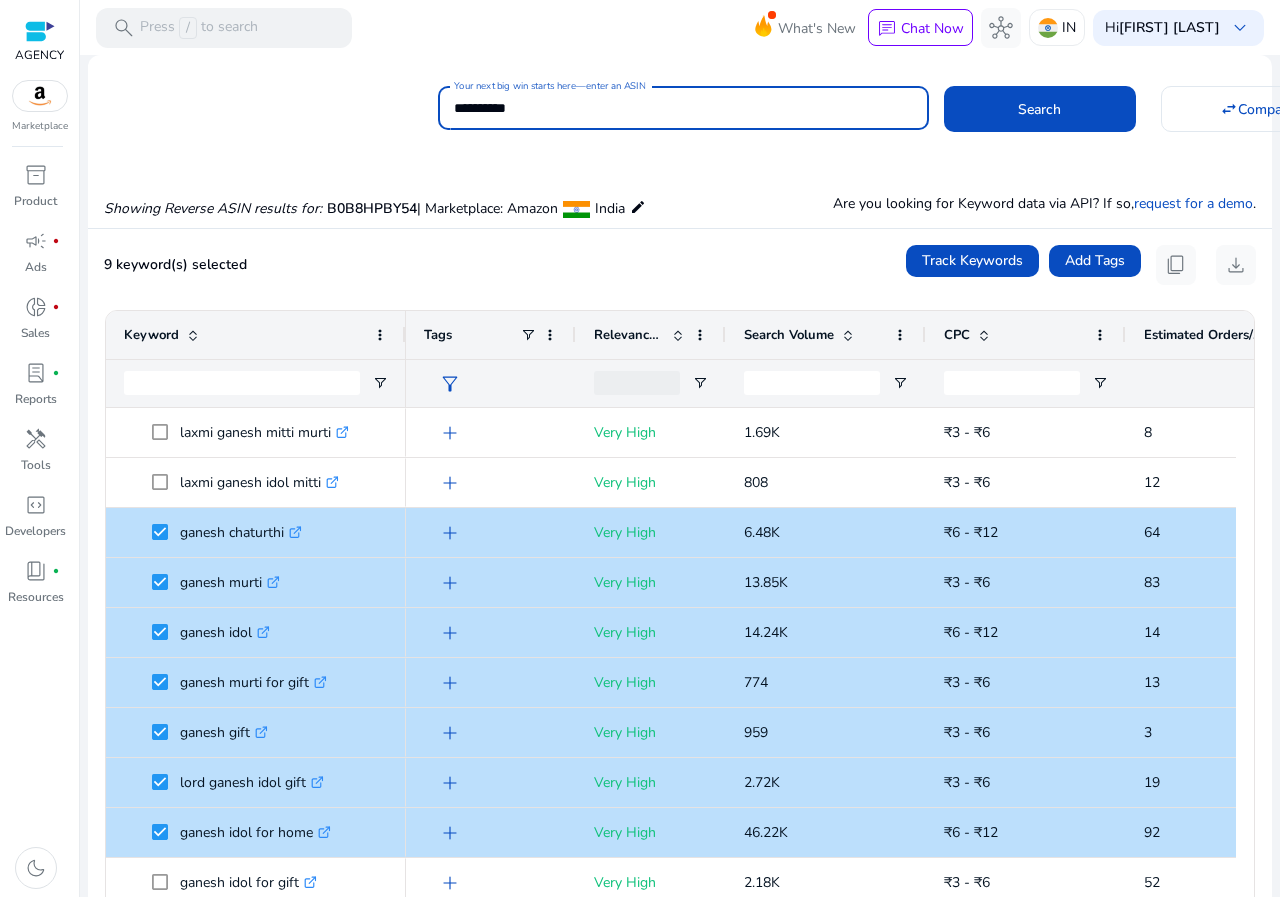 click on "**********" at bounding box center [683, 108] 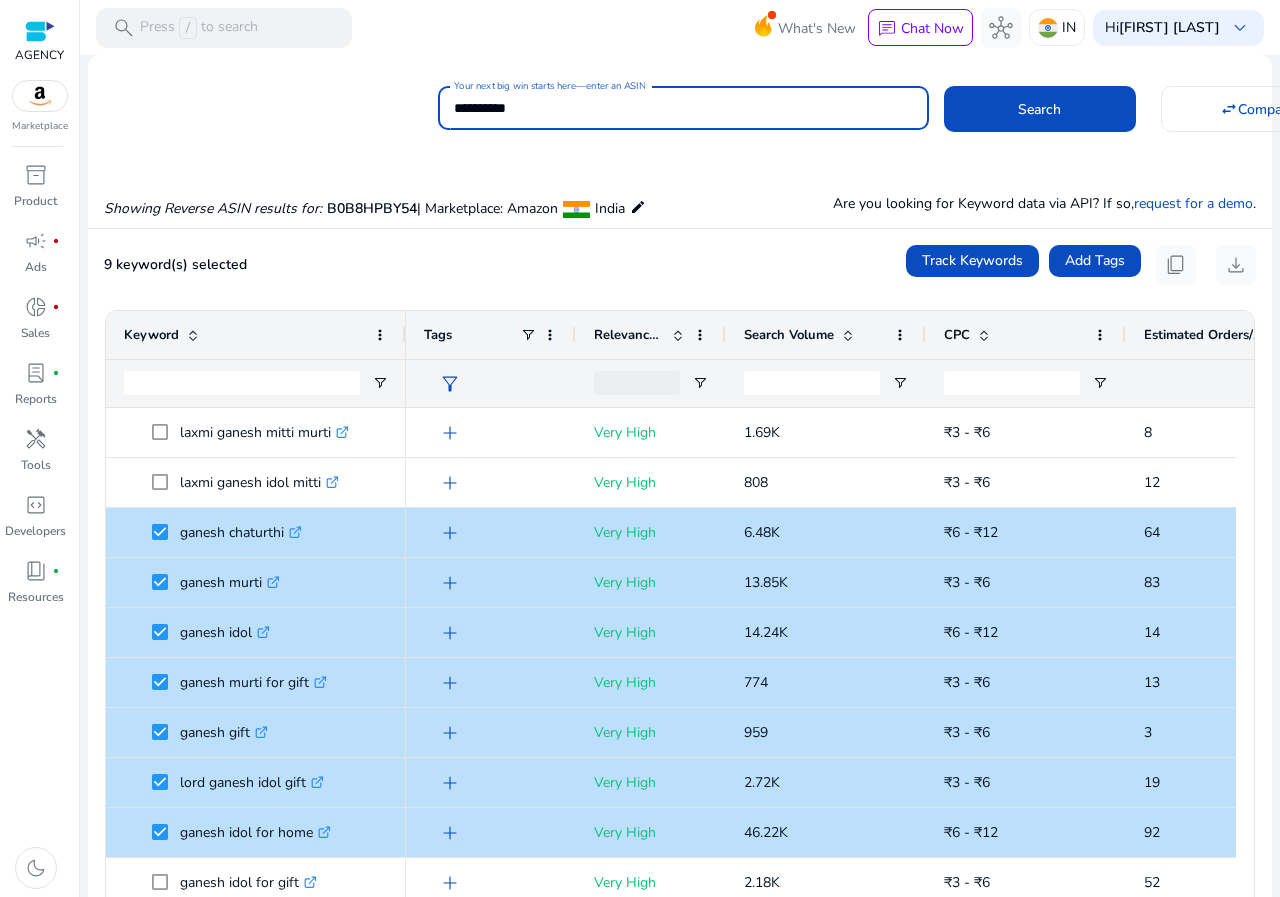 click on "**********" at bounding box center (683, 108) 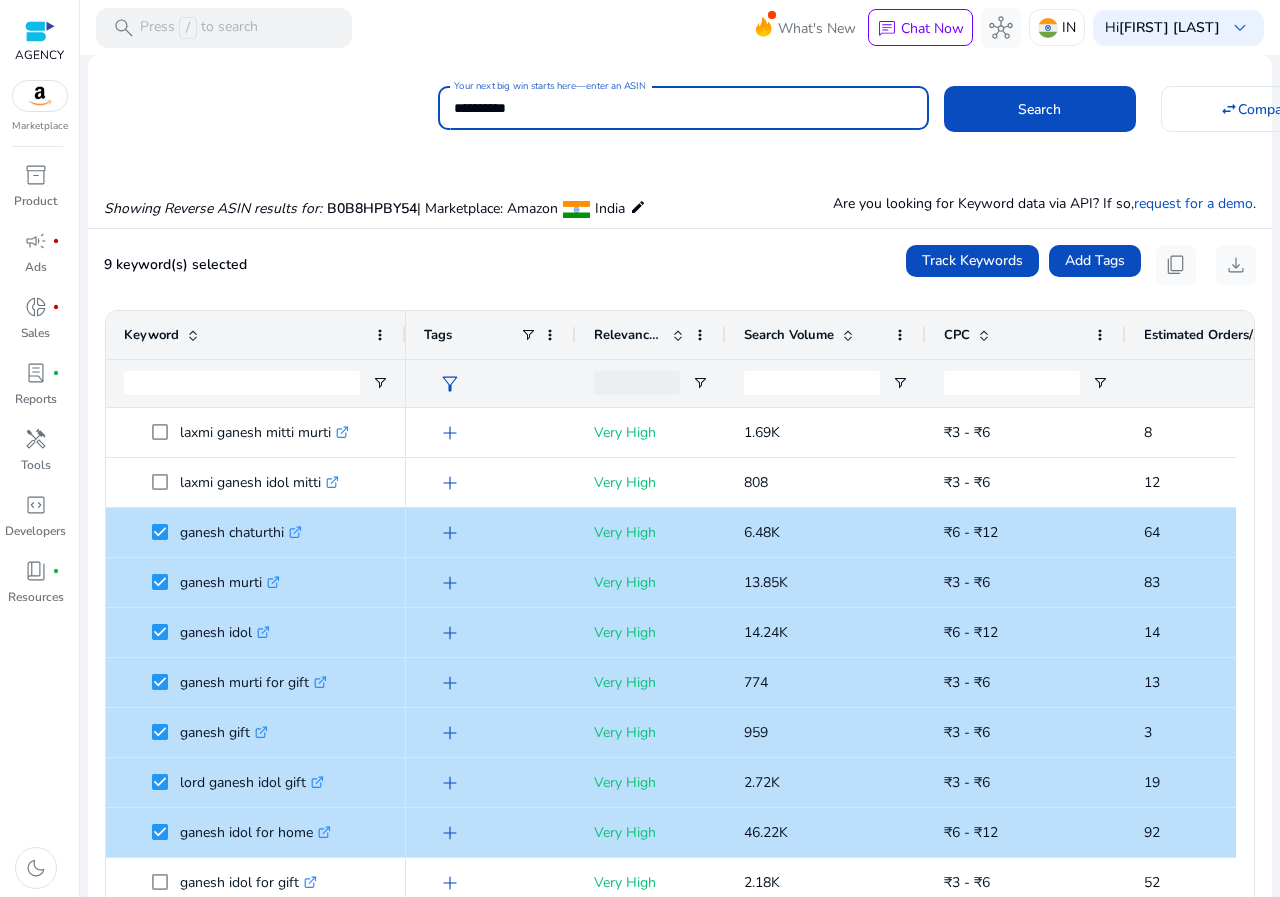 click on "Search" 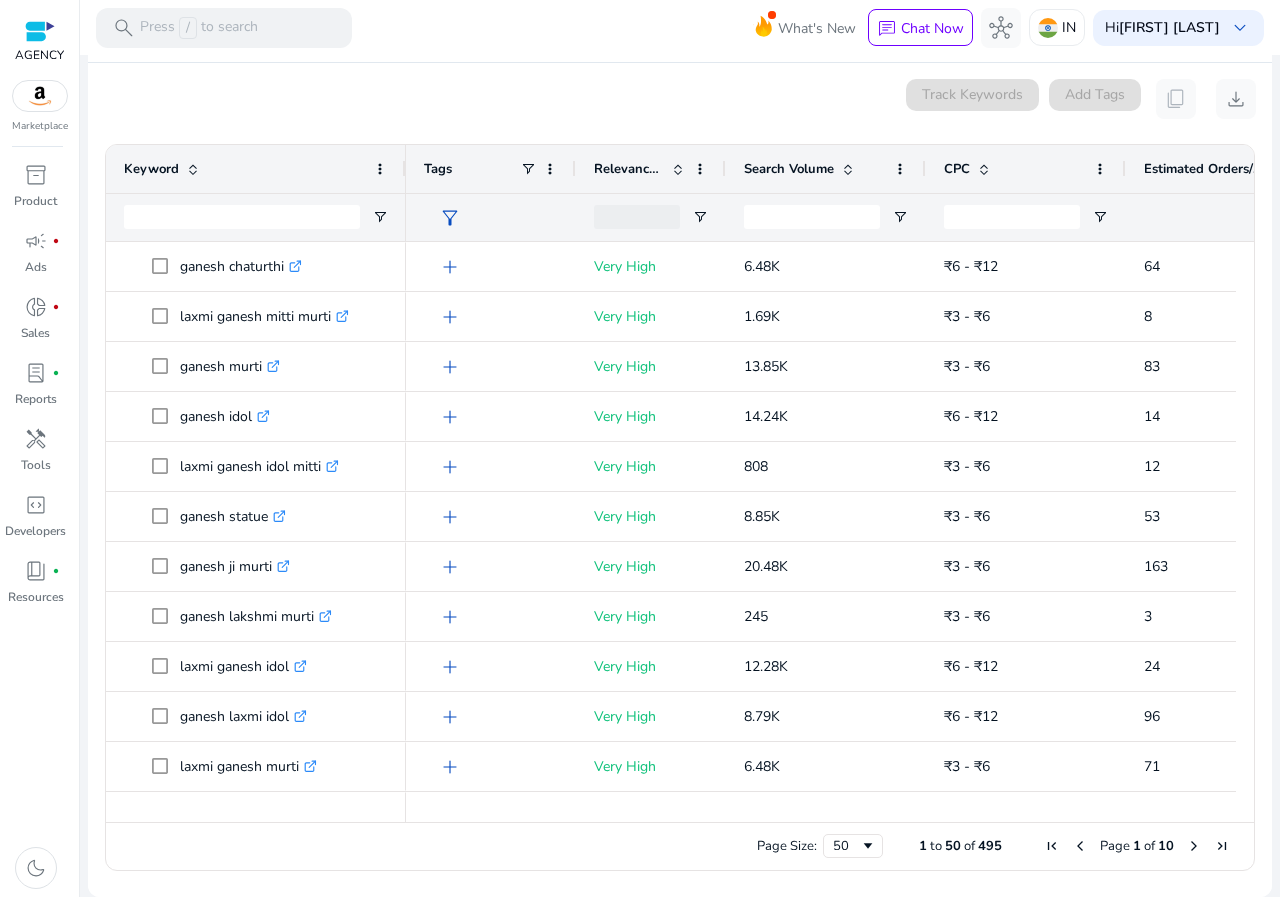 scroll, scrollTop: 146, scrollLeft: 0, axis: vertical 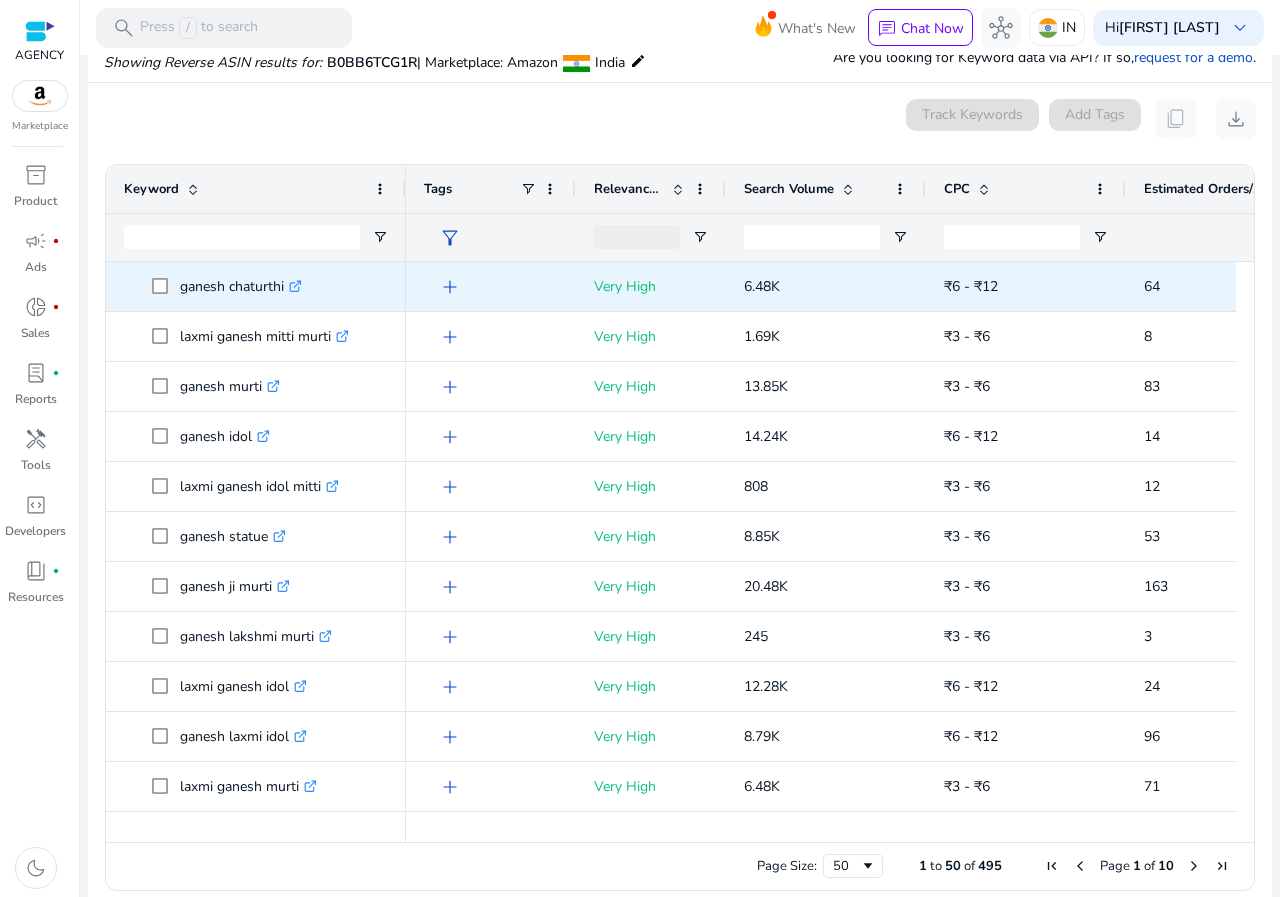 click 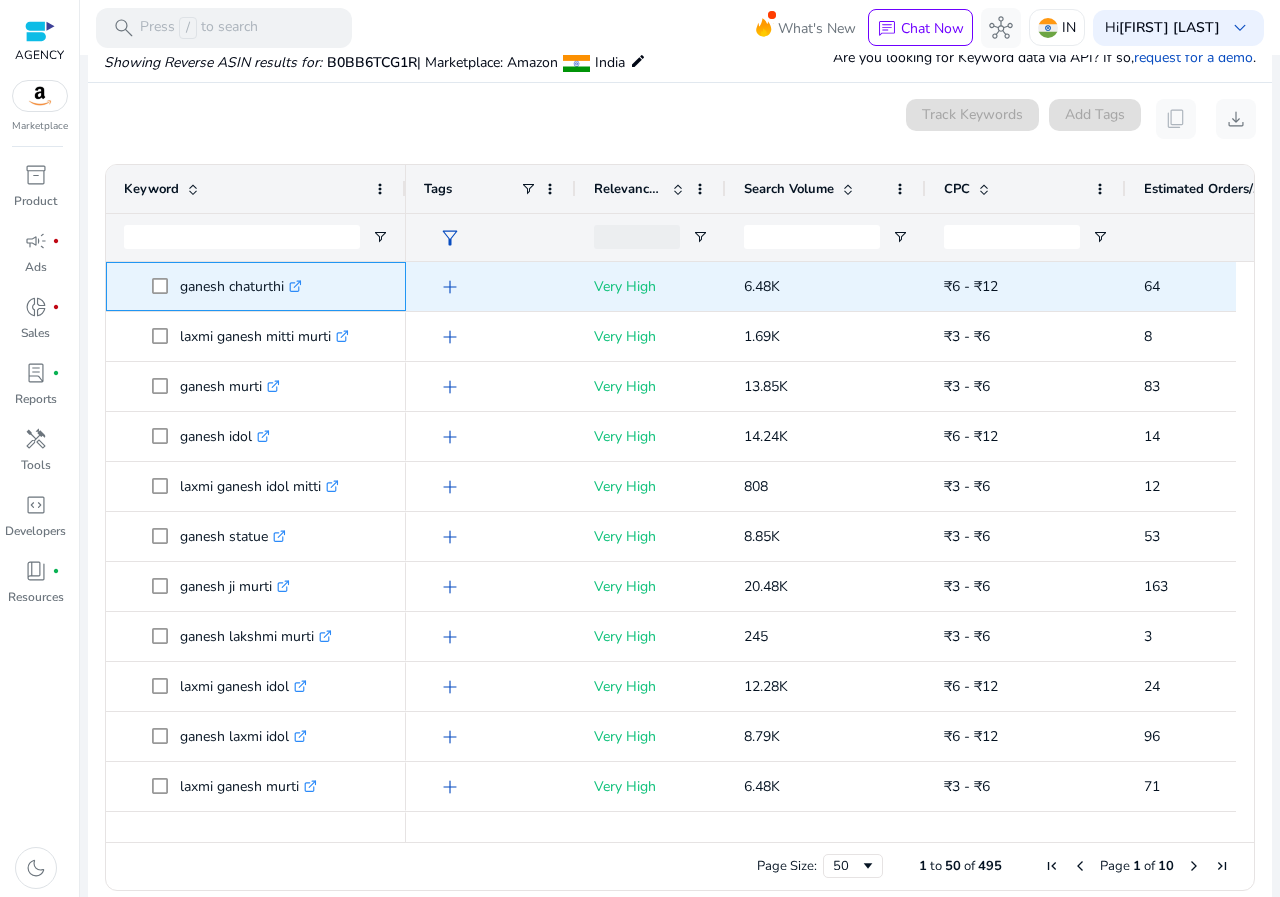 click 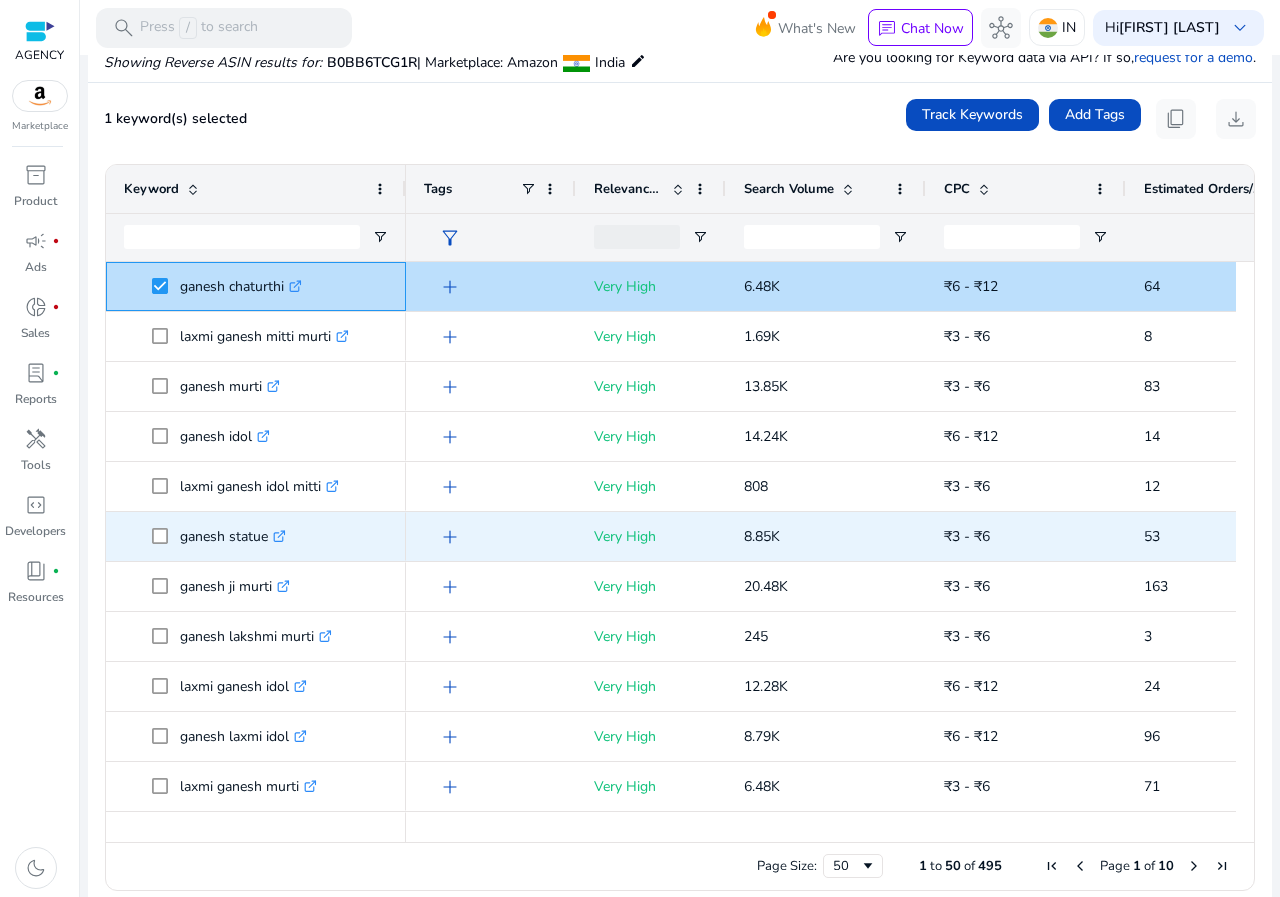 scroll, scrollTop: 69, scrollLeft: 0, axis: vertical 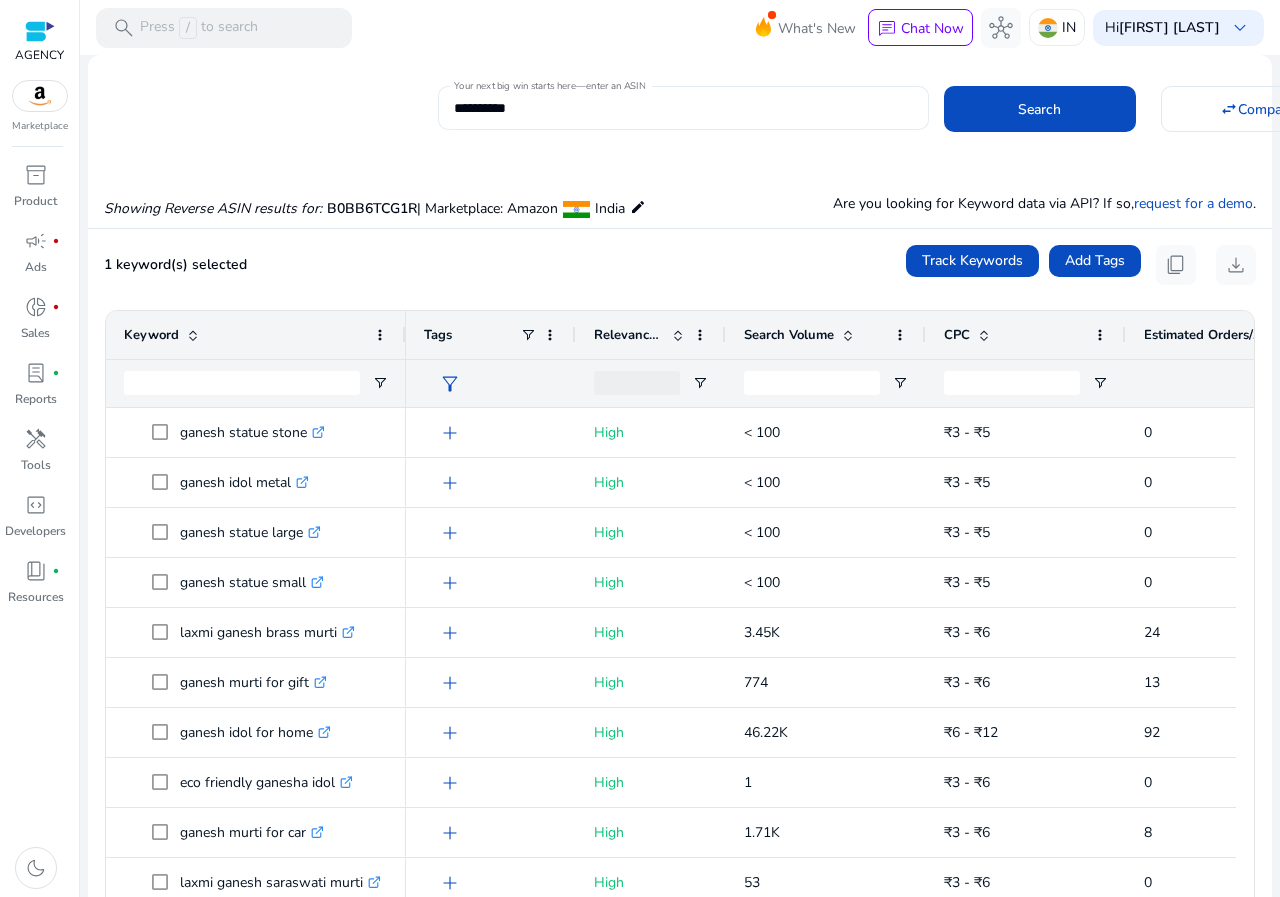 click on "Your next big win starts here—enter an ASIN" at bounding box center [549, 86] 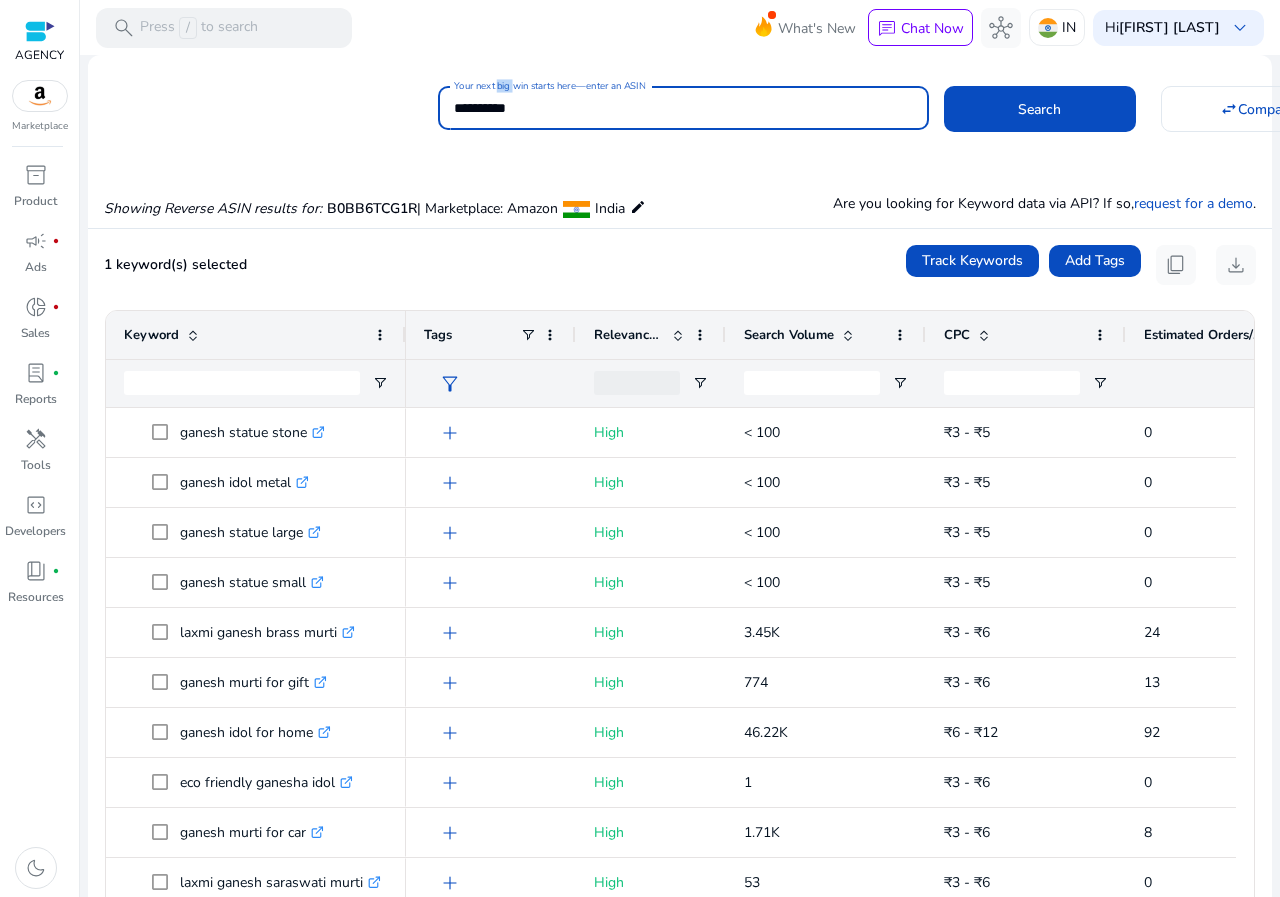 click on "Your next big win starts here—enter an ASIN" at bounding box center (549, 86) 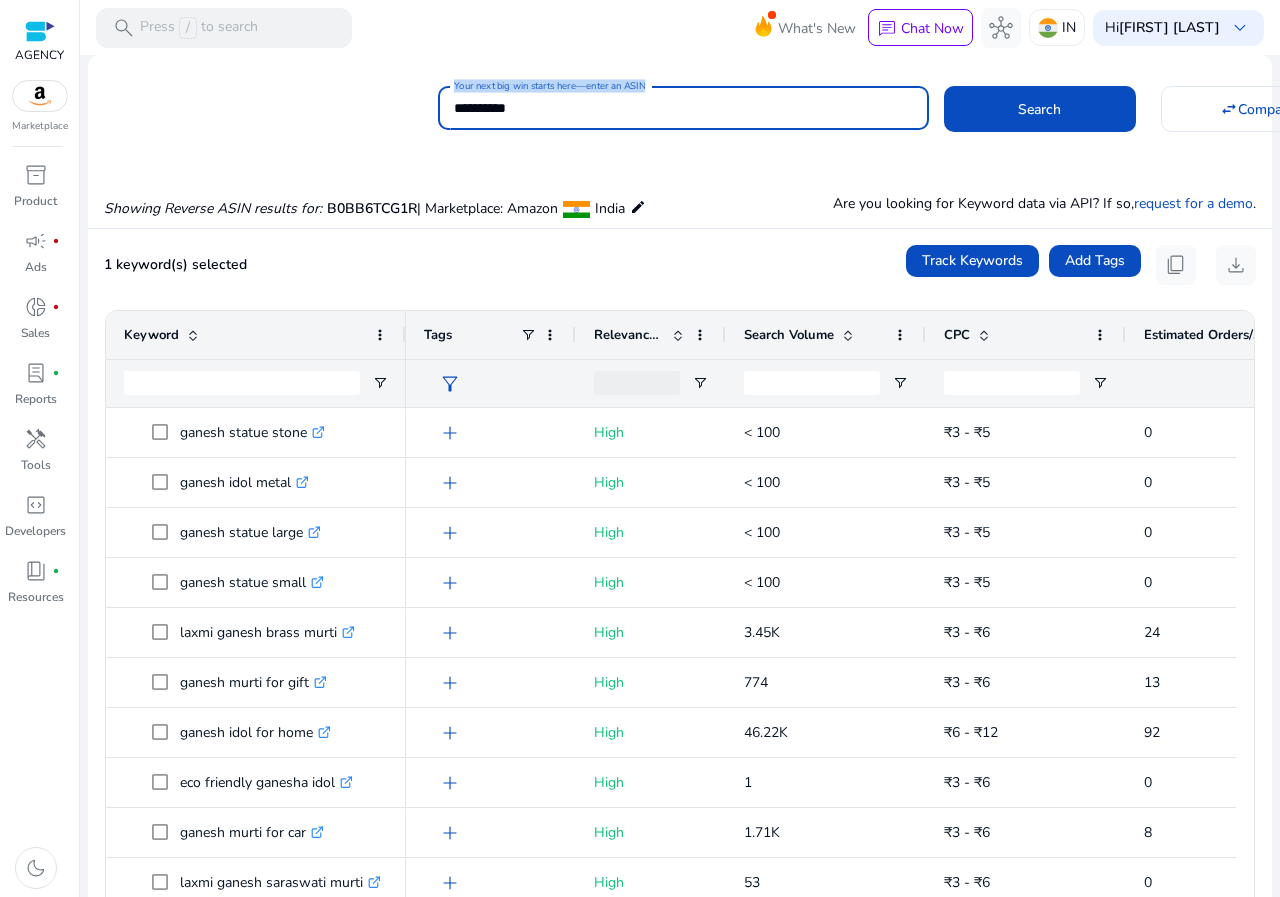 click on "Your next big win starts here—enter an ASIN" at bounding box center [549, 86] 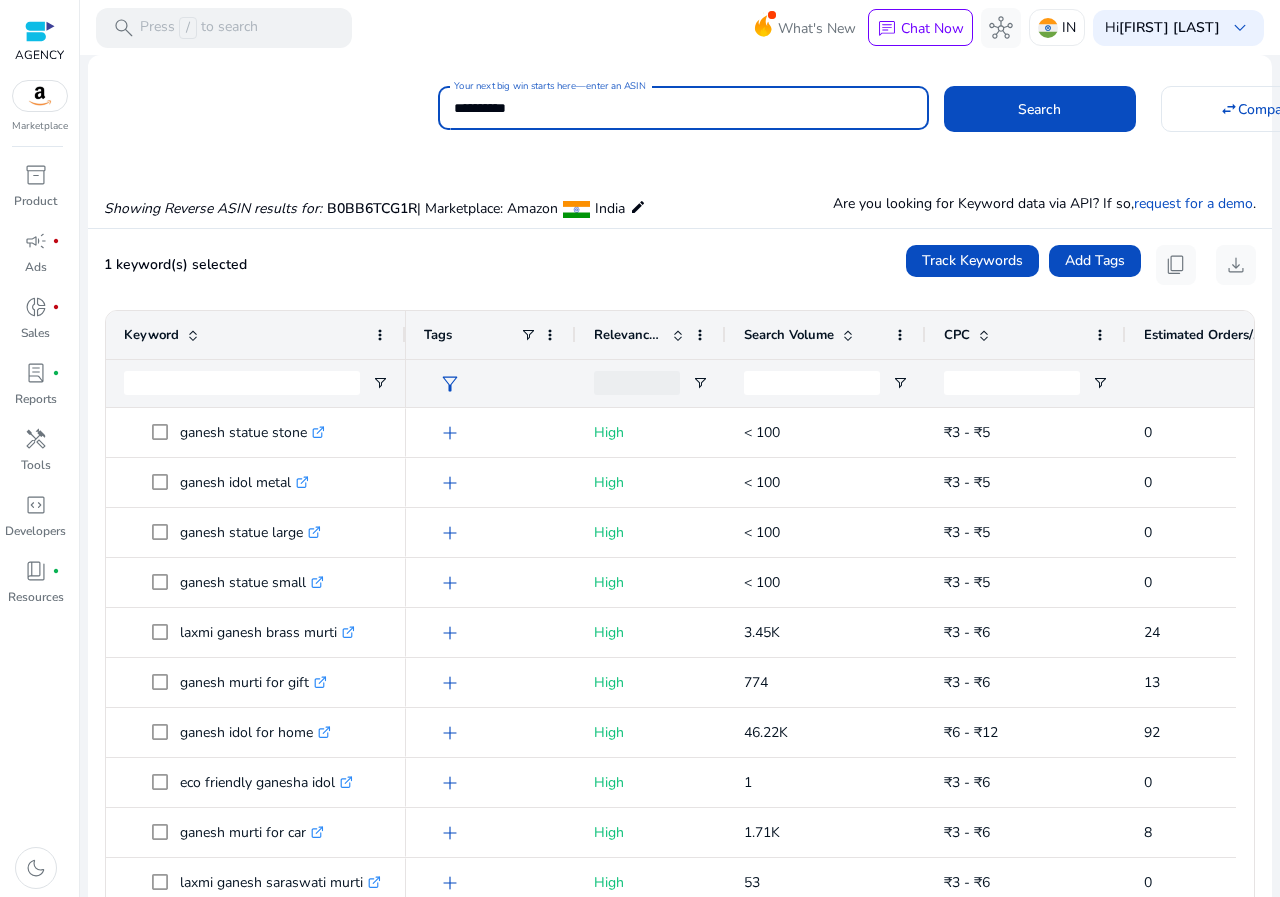 click on "**********" at bounding box center [683, 108] 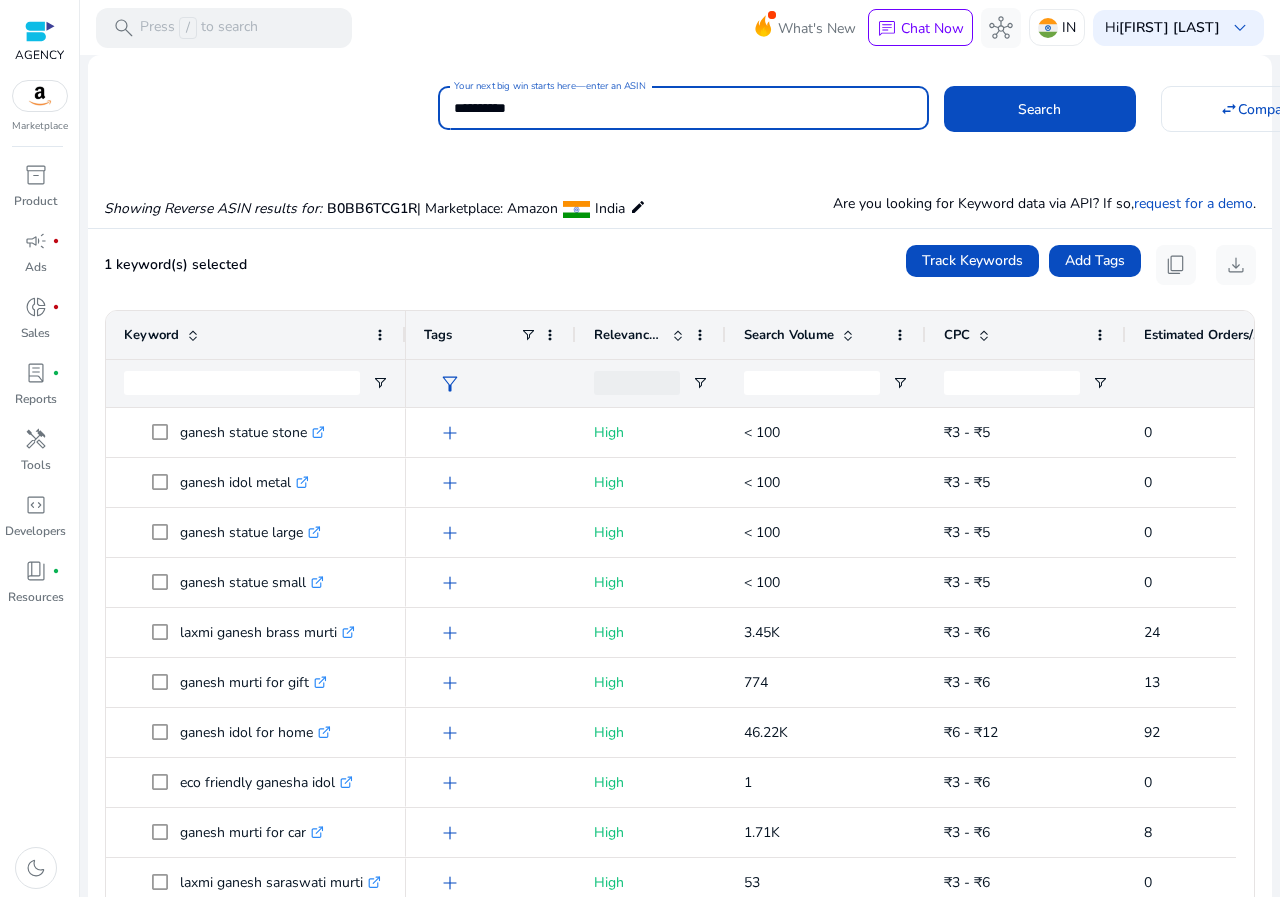 click on "**********" at bounding box center [683, 108] 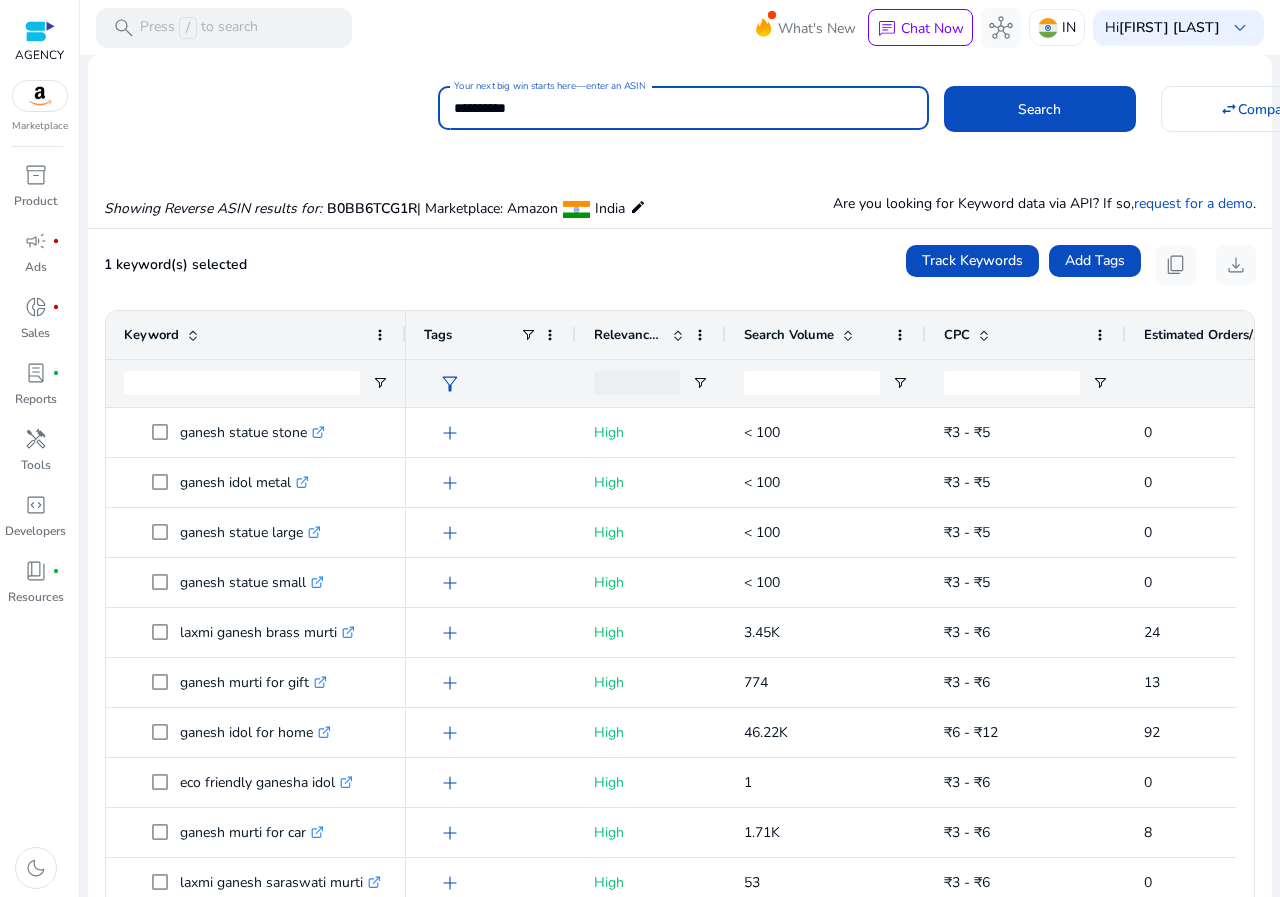 click on "**********" at bounding box center [683, 108] 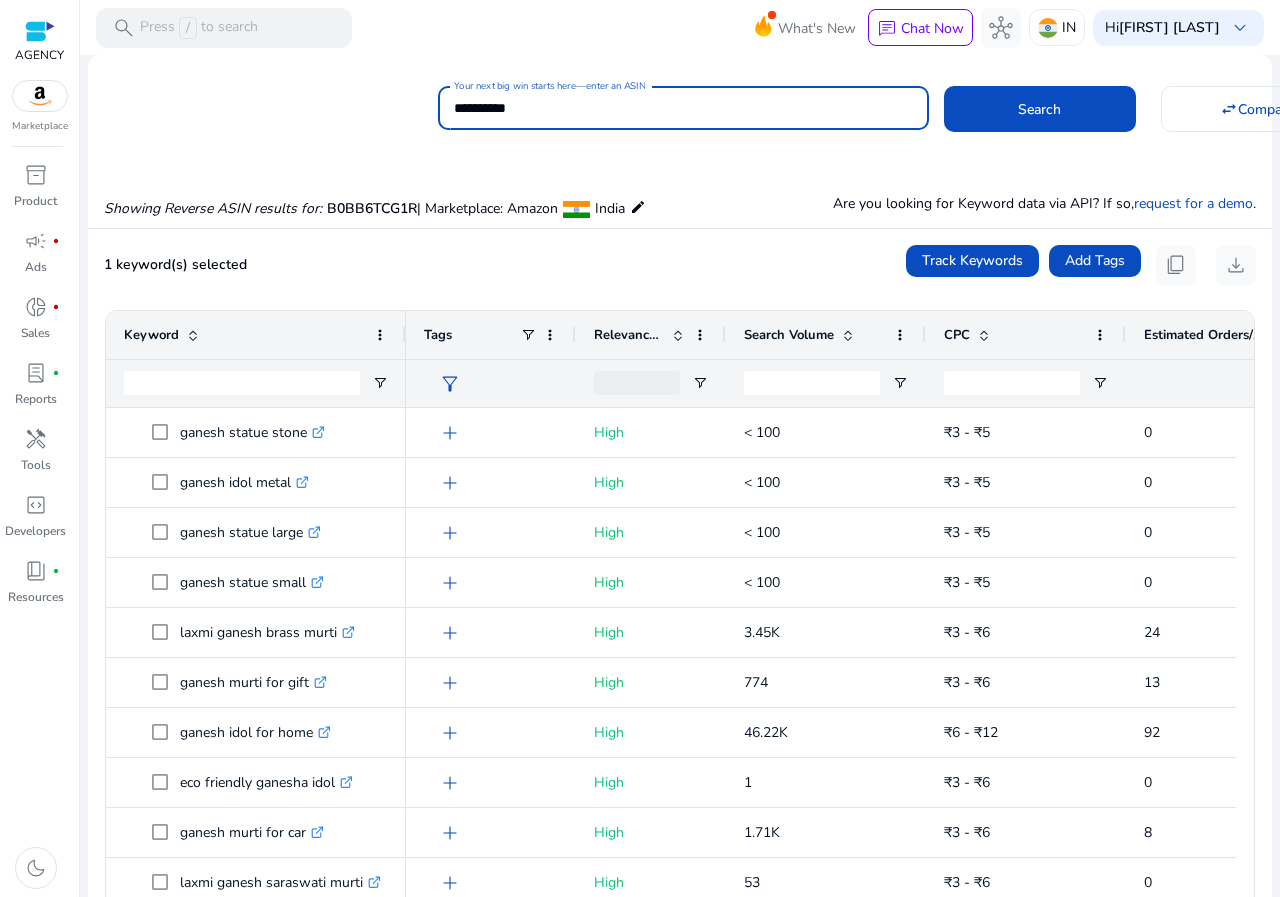 type on "**********" 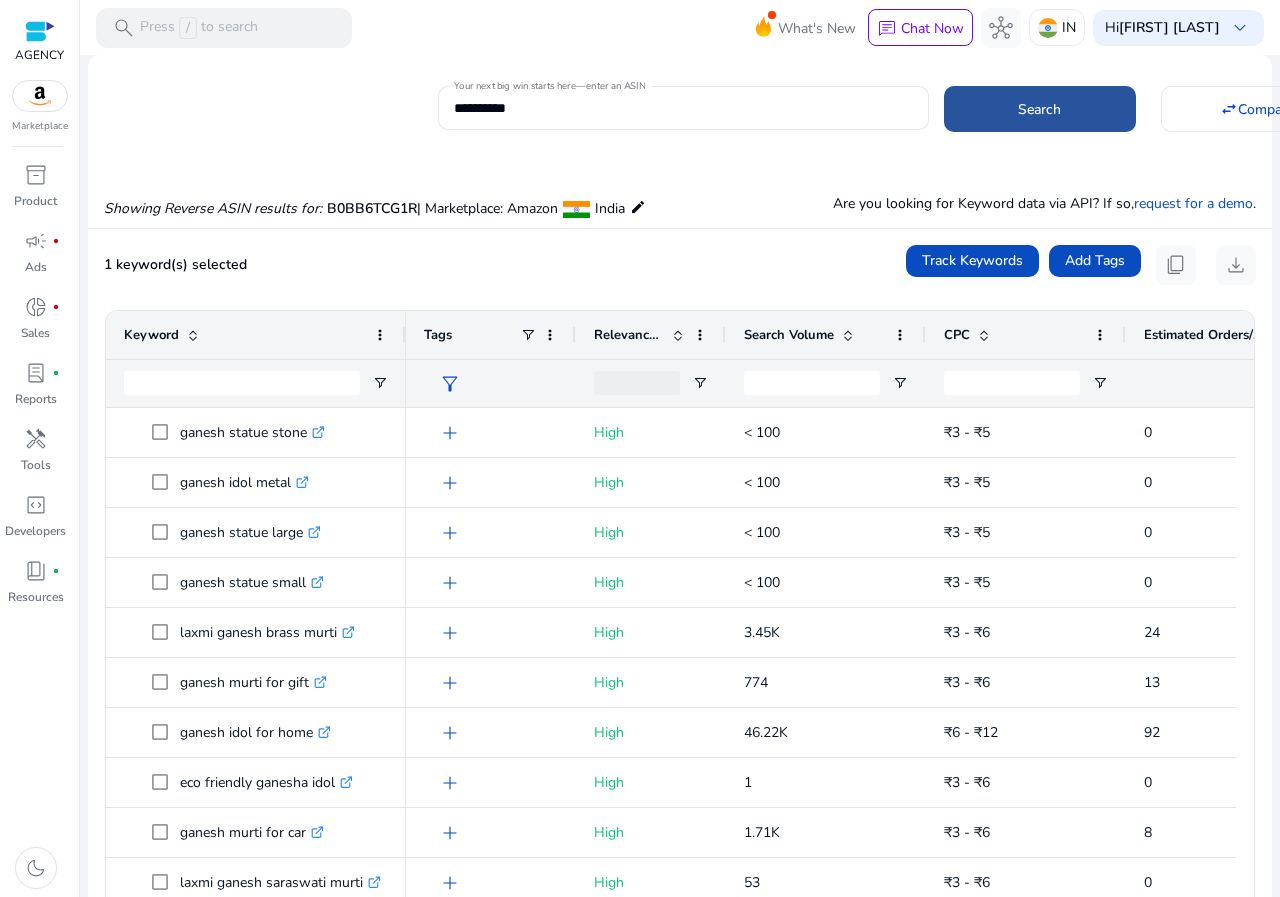 click 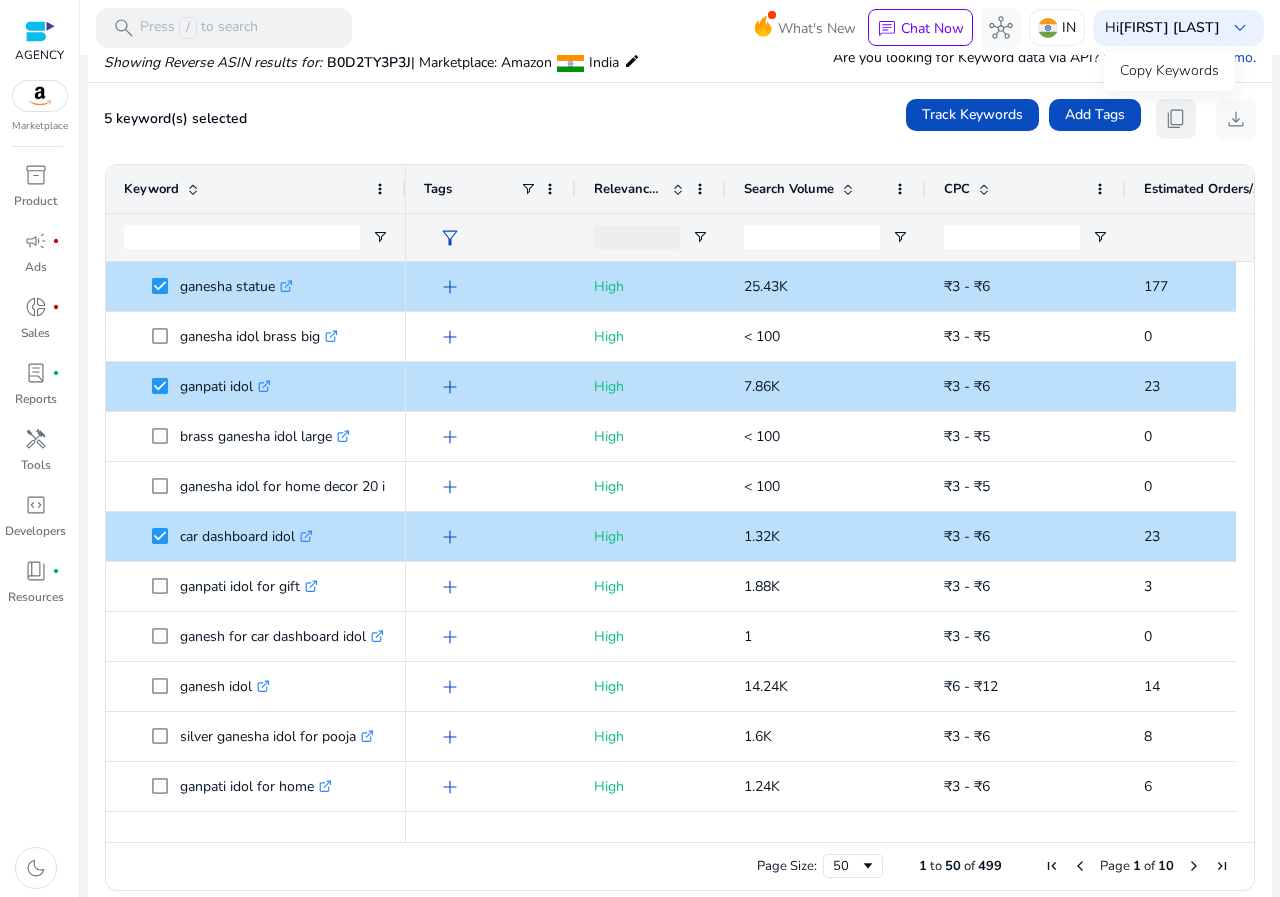 click on "content_copy" 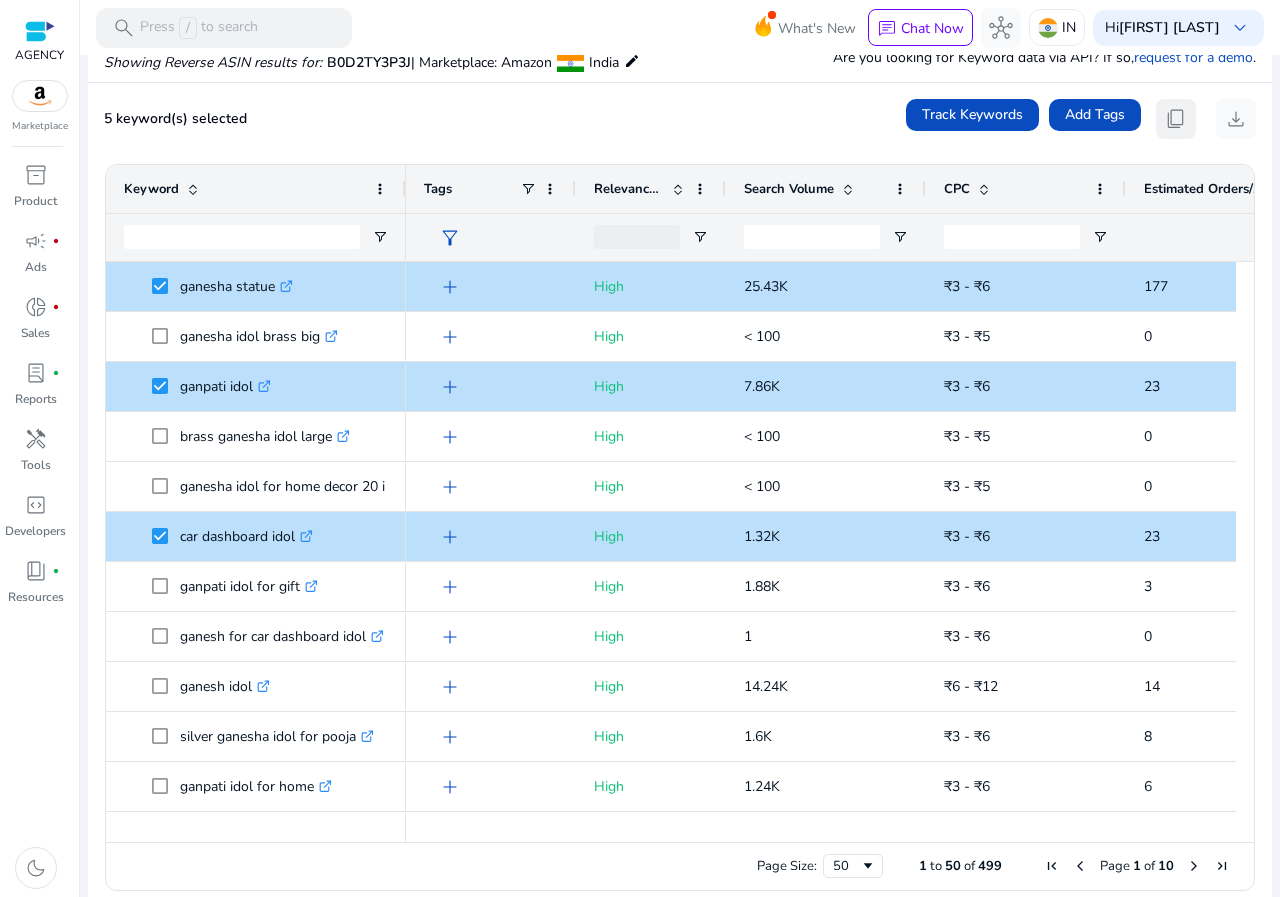 click on "content_copy" 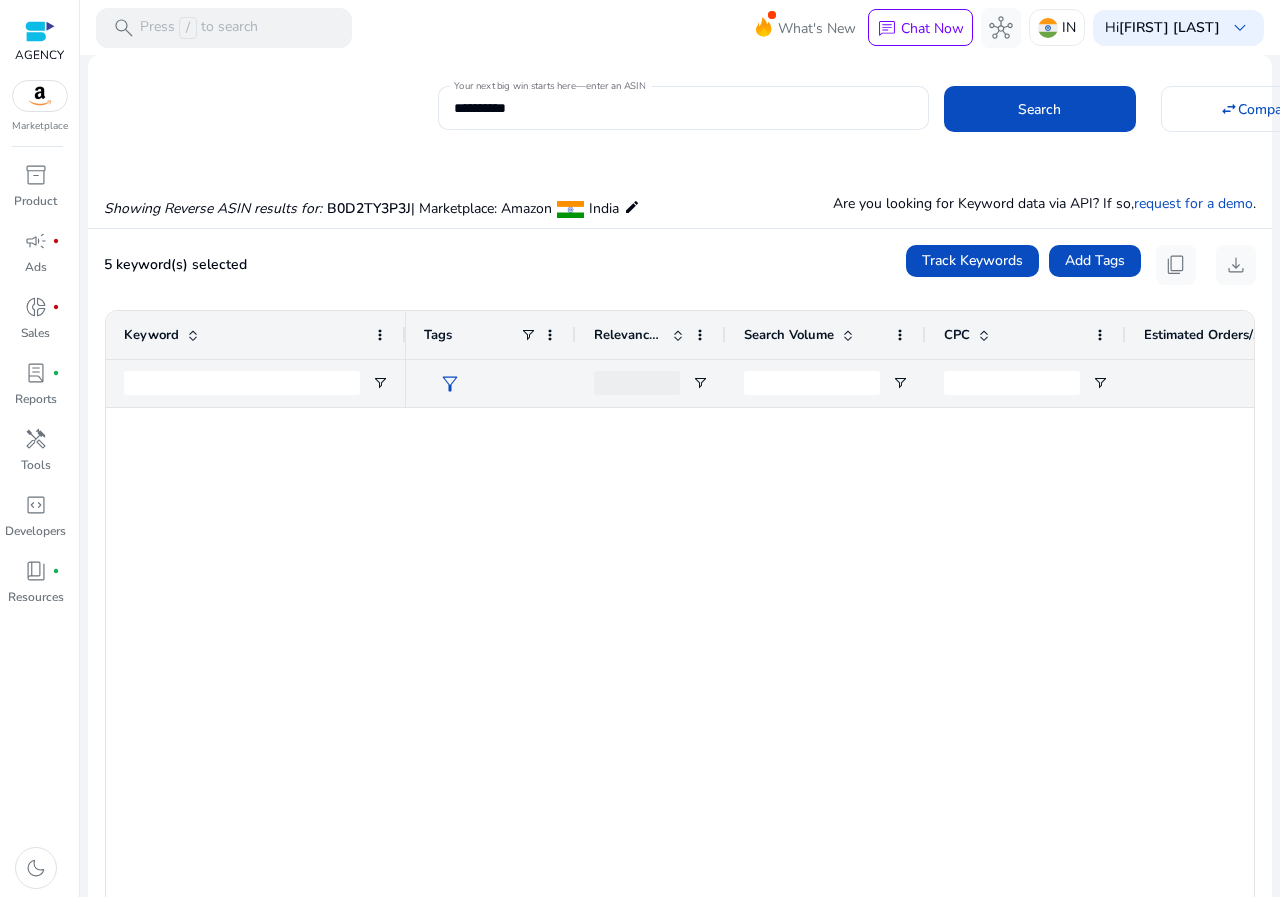 scroll, scrollTop: 0, scrollLeft: 0, axis: both 